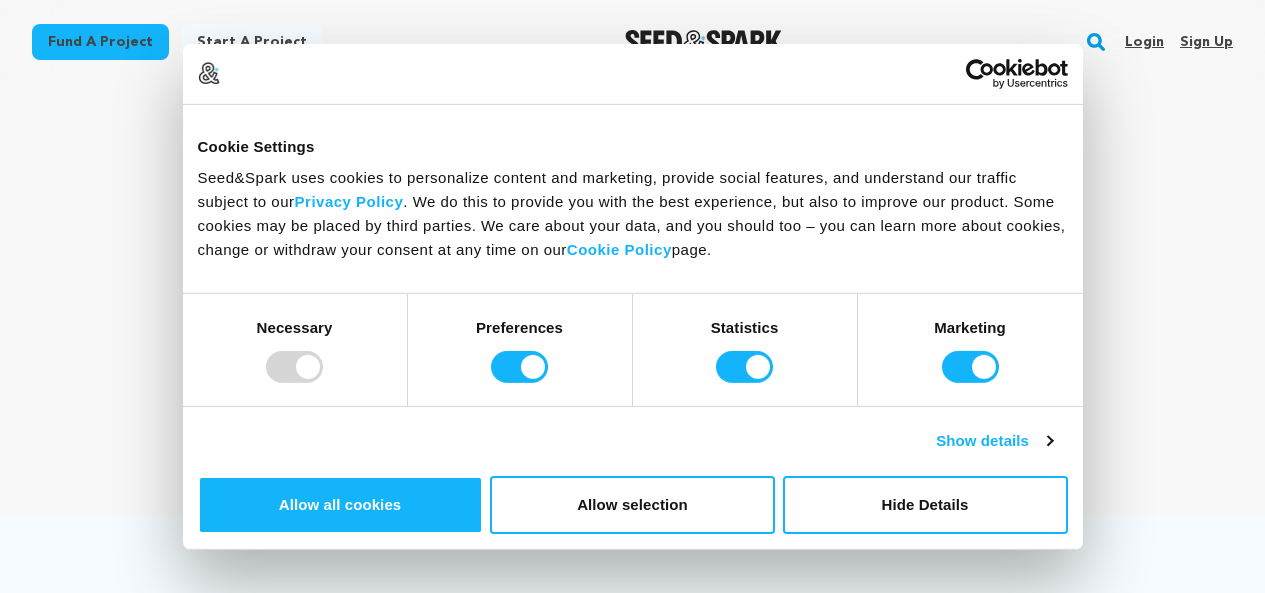 scroll, scrollTop: 0, scrollLeft: 0, axis: both 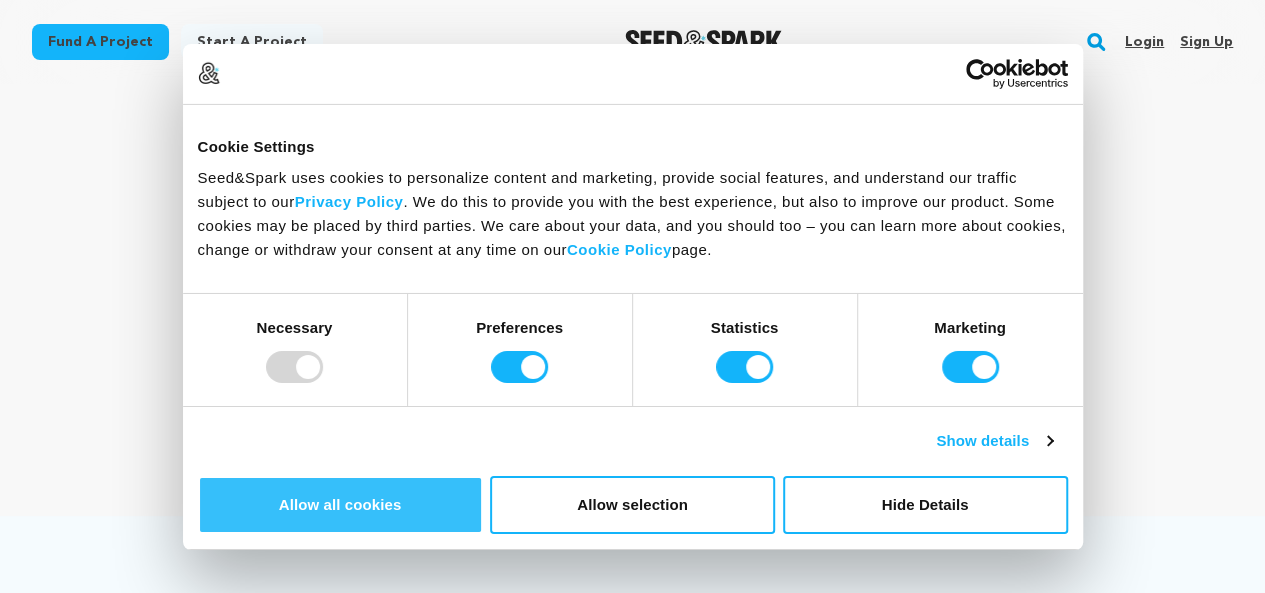 click on "Allow all cookies" at bounding box center (340, 505) 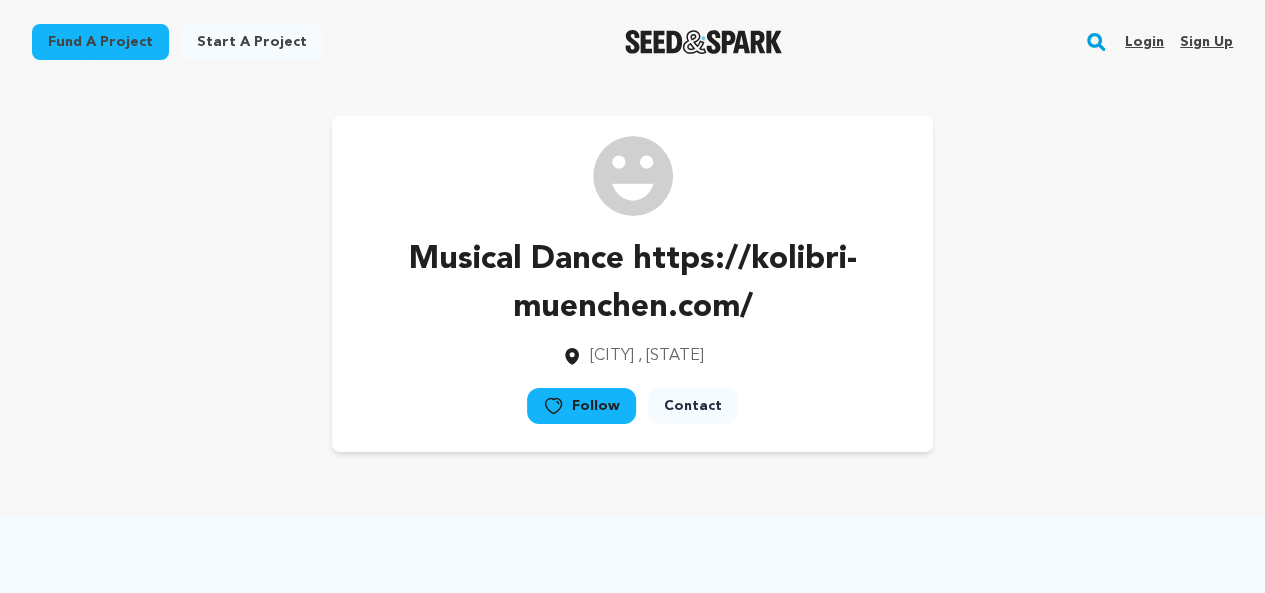 click on "Sign up" at bounding box center (1206, 42) 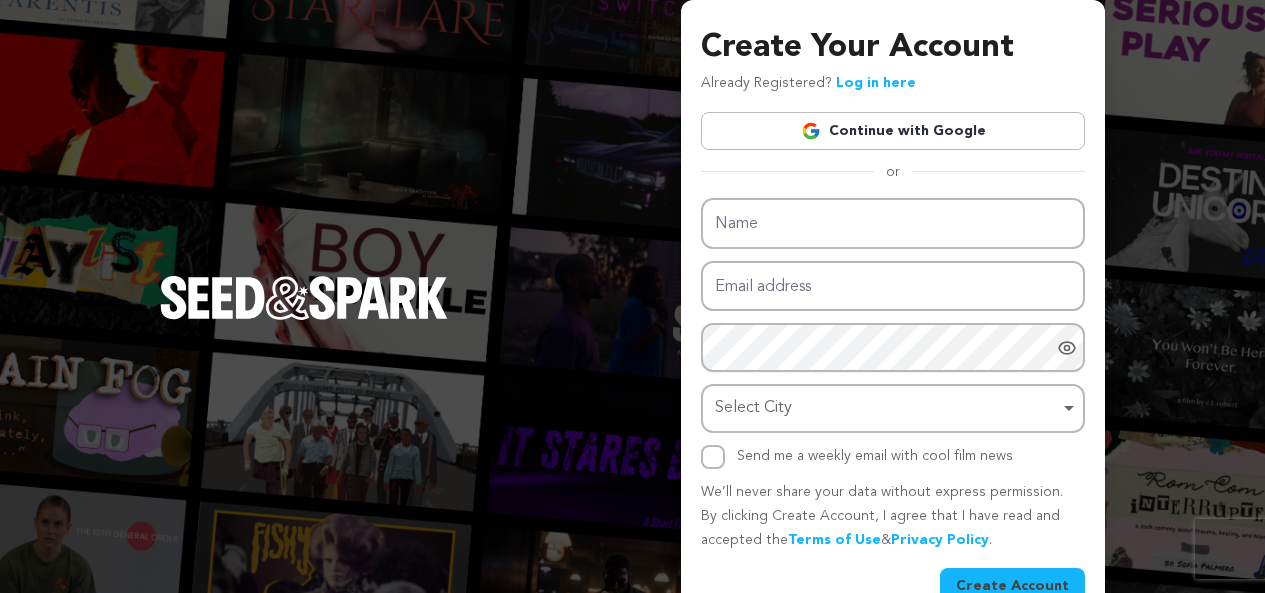 scroll, scrollTop: 0, scrollLeft: 0, axis: both 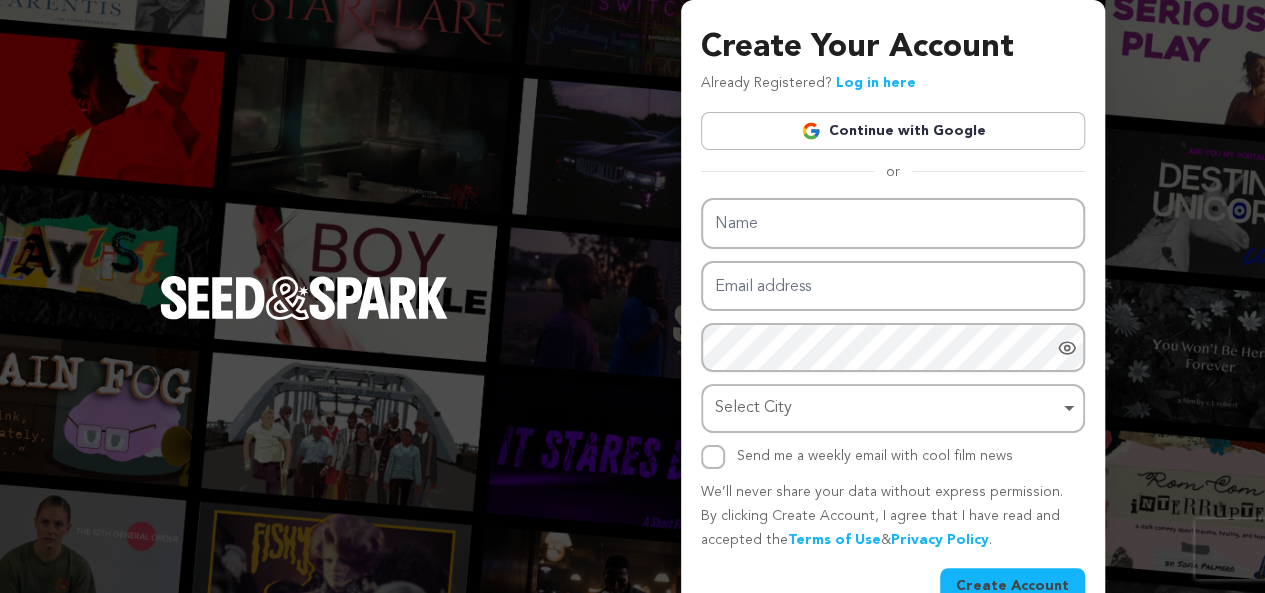 click on "Continue with Google" at bounding box center [893, 131] 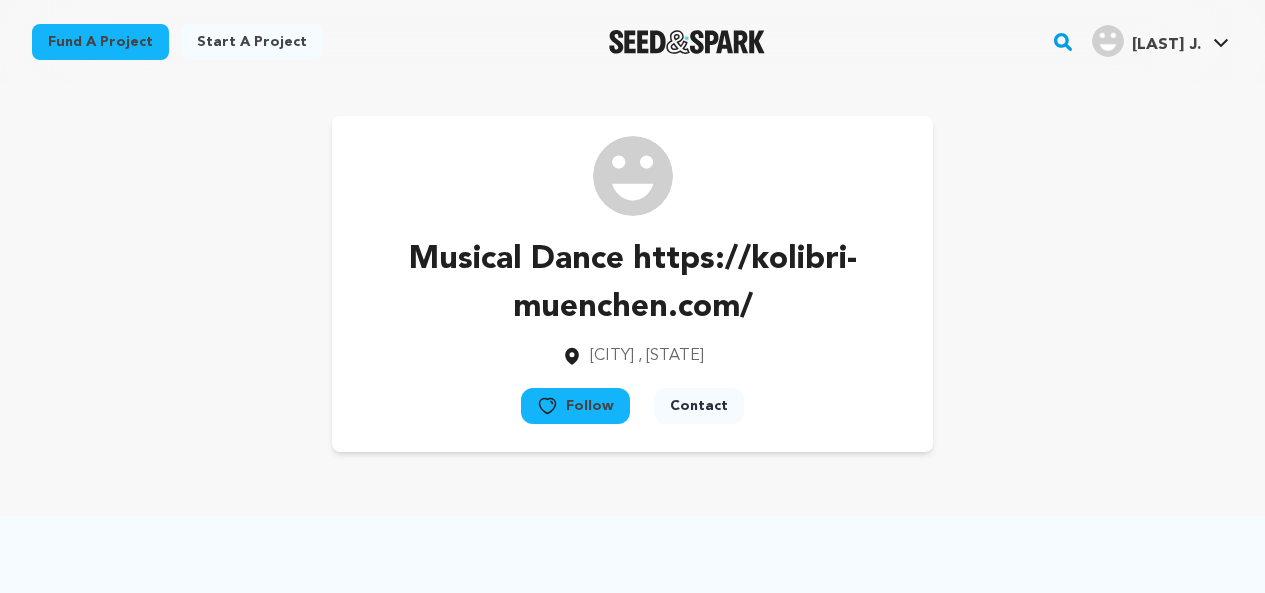 scroll, scrollTop: 0, scrollLeft: 0, axis: both 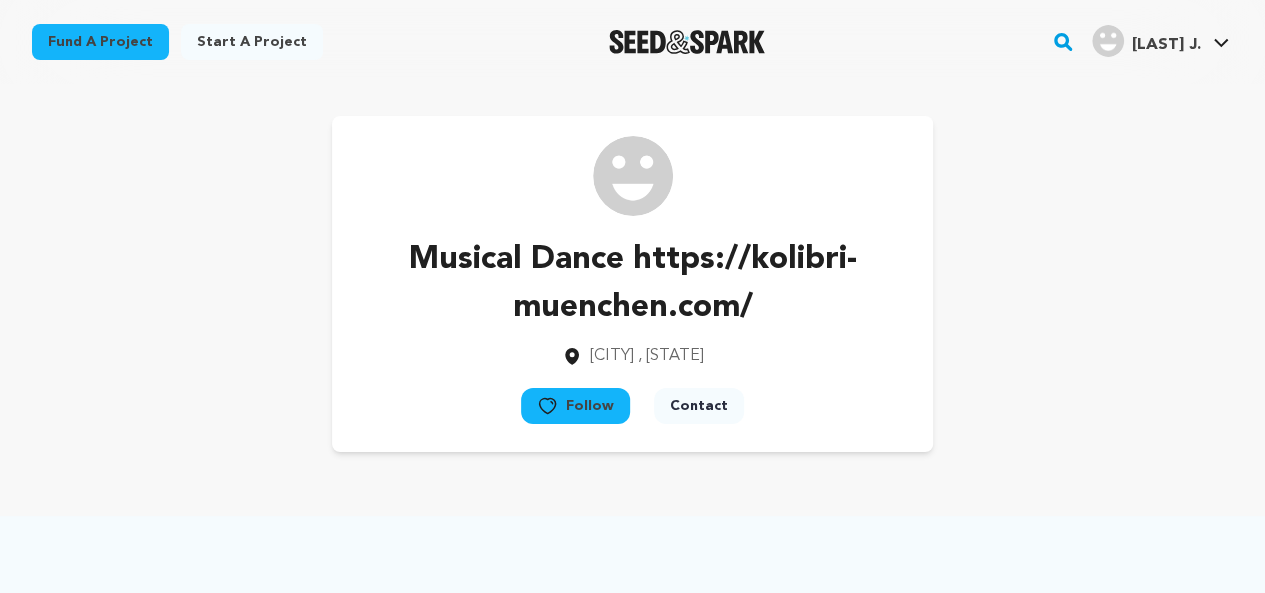 click on "[LAST] [INITIAL]" at bounding box center (1166, 45) 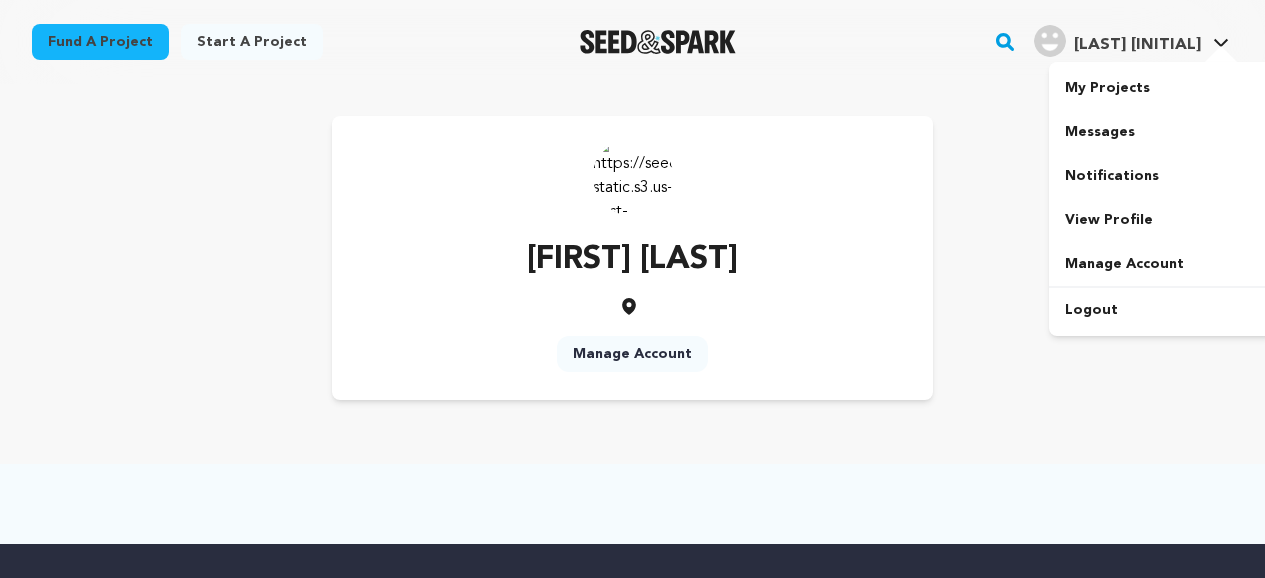 scroll, scrollTop: 0, scrollLeft: 0, axis: both 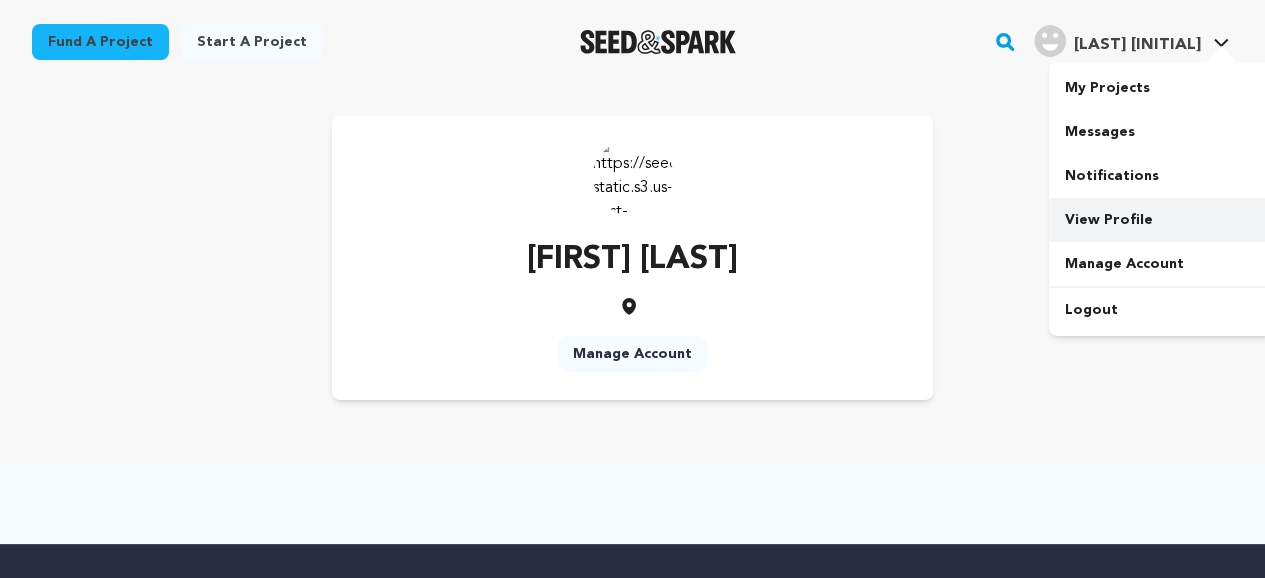 click on "View Profile" at bounding box center (1161, 220) 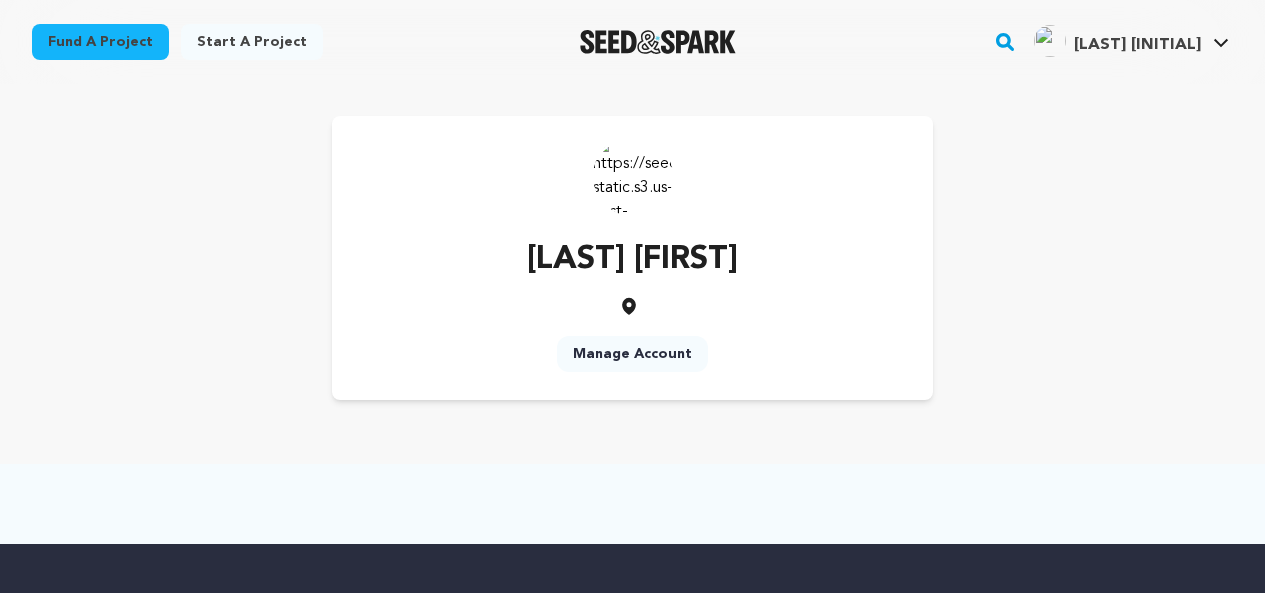 scroll, scrollTop: 0, scrollLeft: 0, axis: both 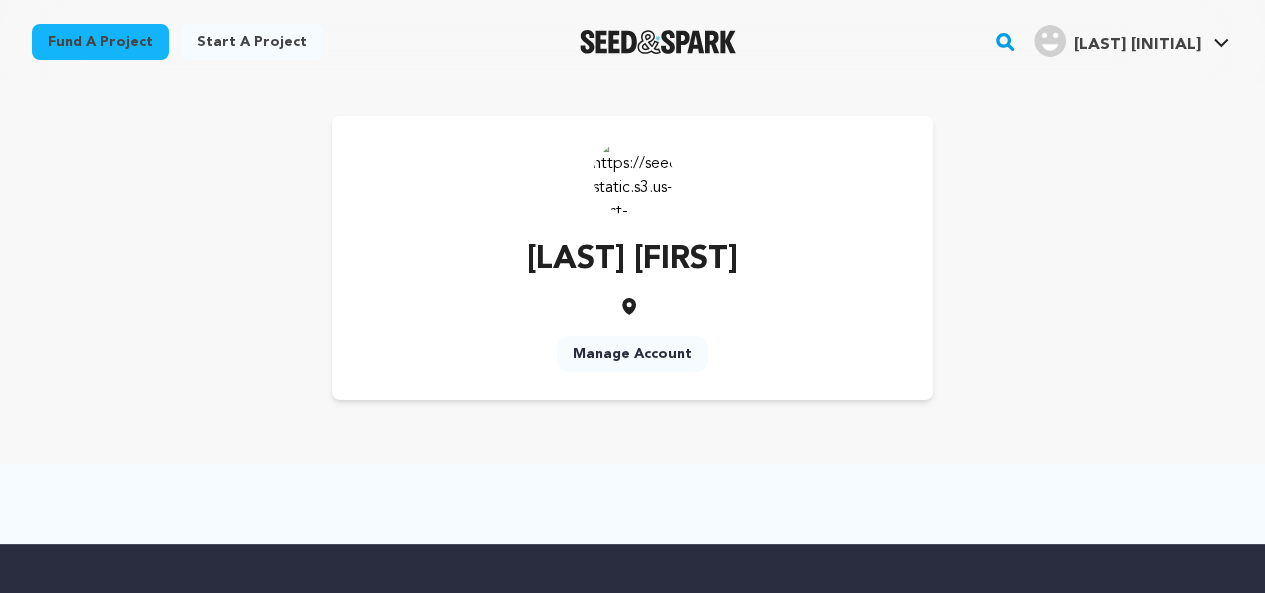click on "Khan J." at bounding box center (1117, 41) 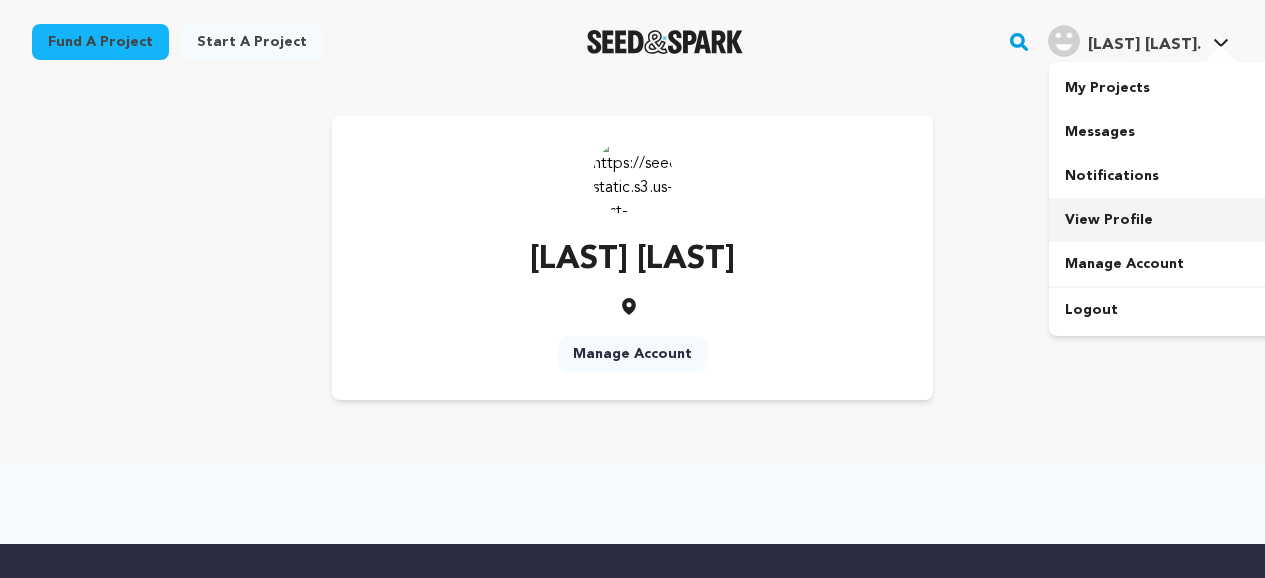 scroll, scrollTop: 0, scrollLeft: 0, axis: both 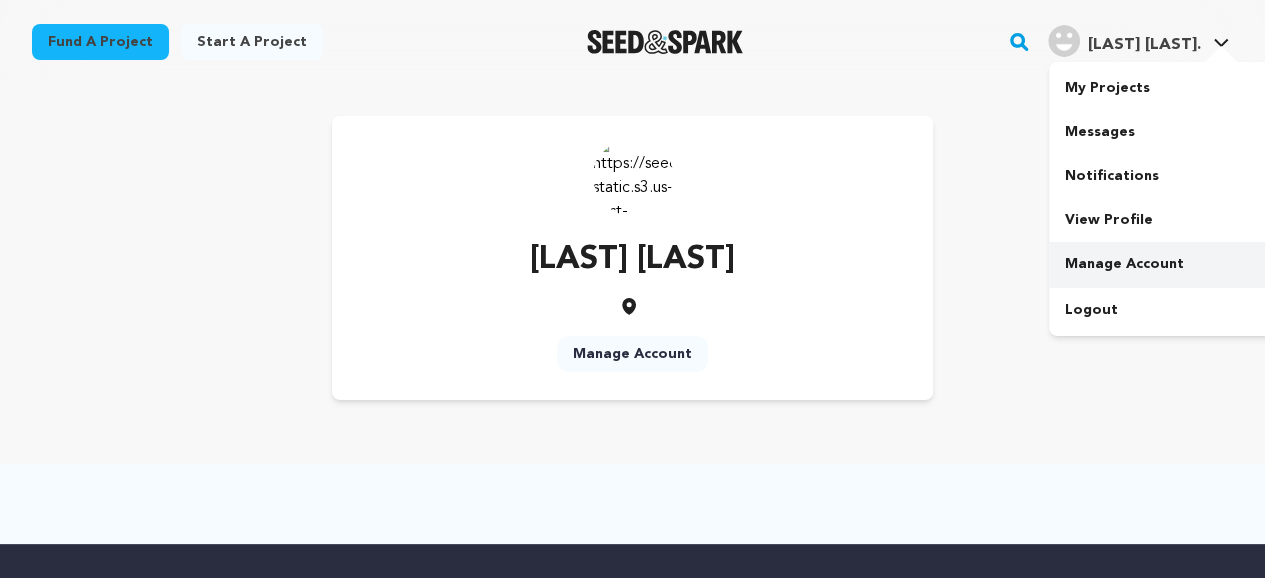 click on "Manage Account" at bounding box center (1161, 264) 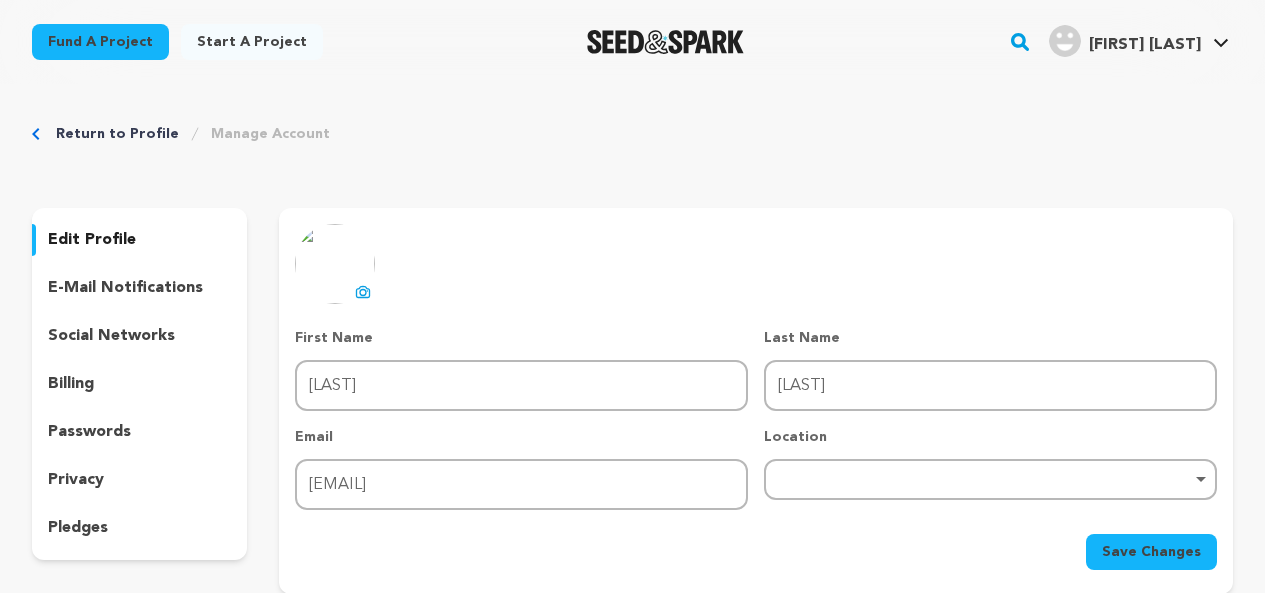 scroll, scrollTop: 0, scrollLeft: 0, axis: both 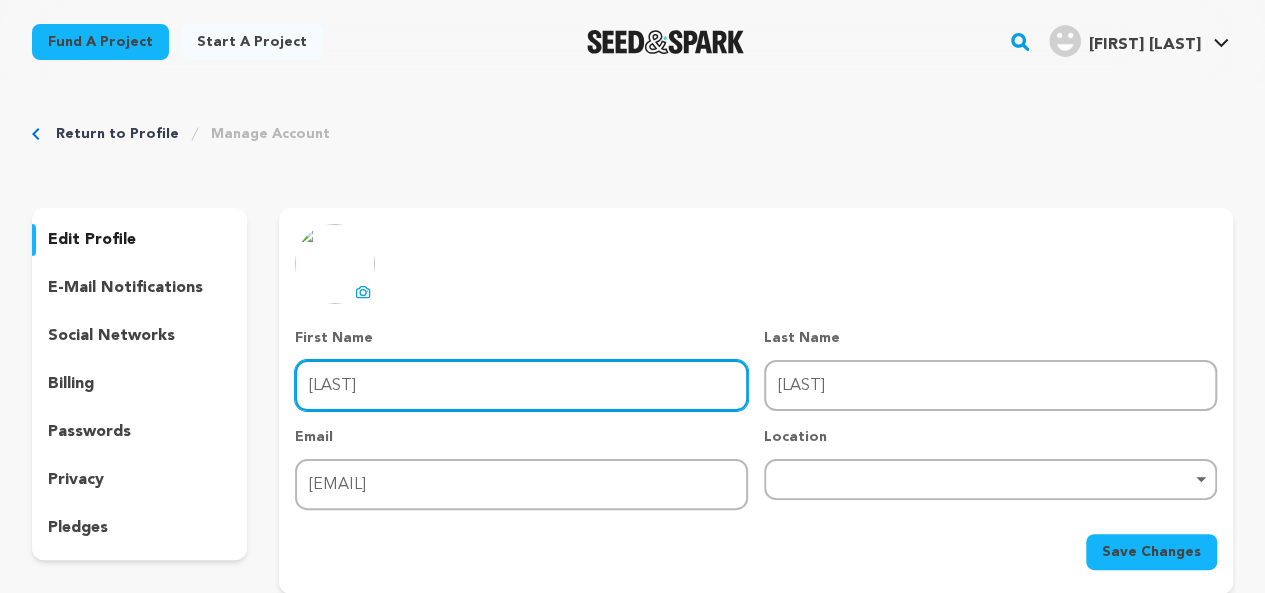 drag, startPoint x: 377, startPoint y: 388, endPoint x: 256, endPoint y: 389, distance: 121.004135 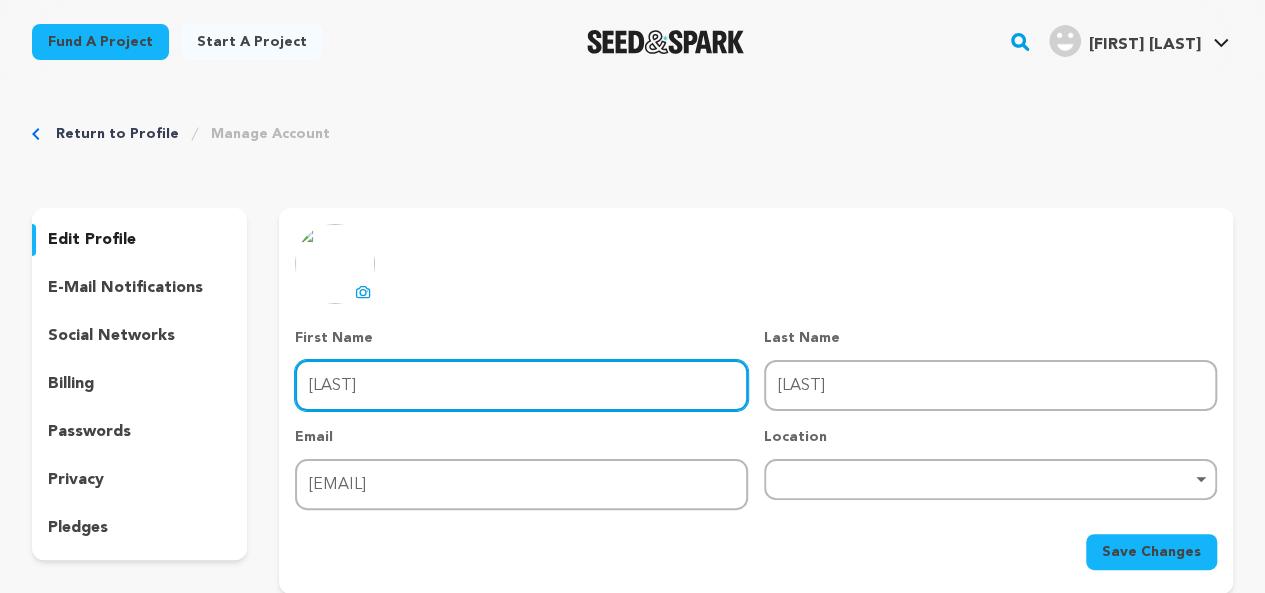 paste on "calculatorup" 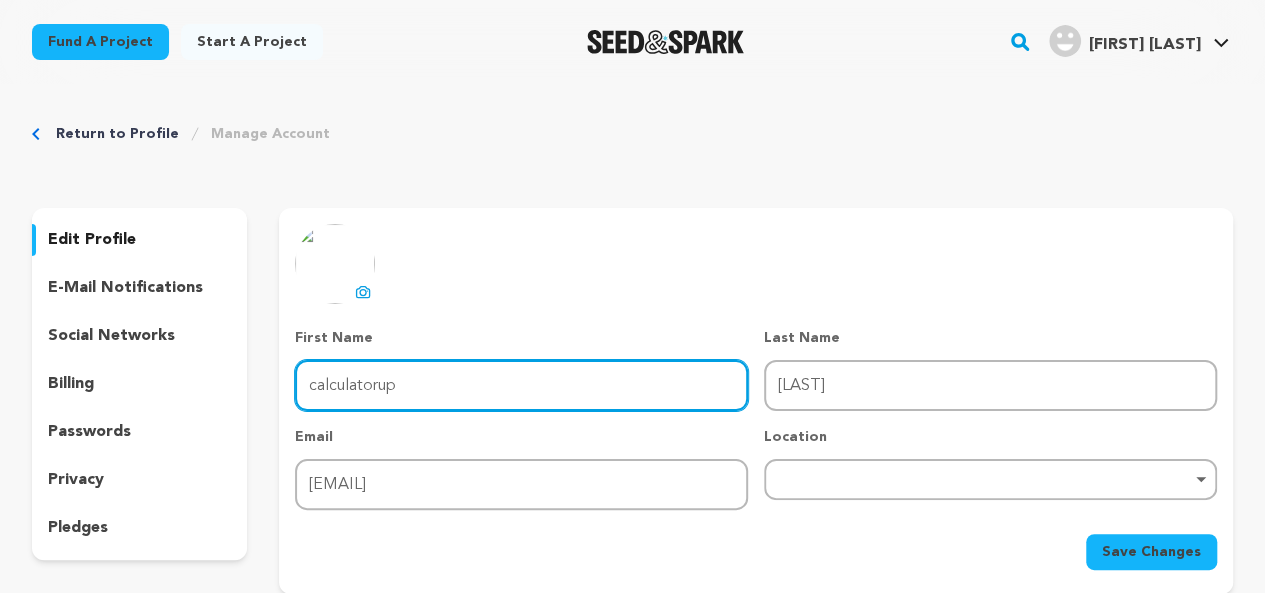 type on "calculatorup" 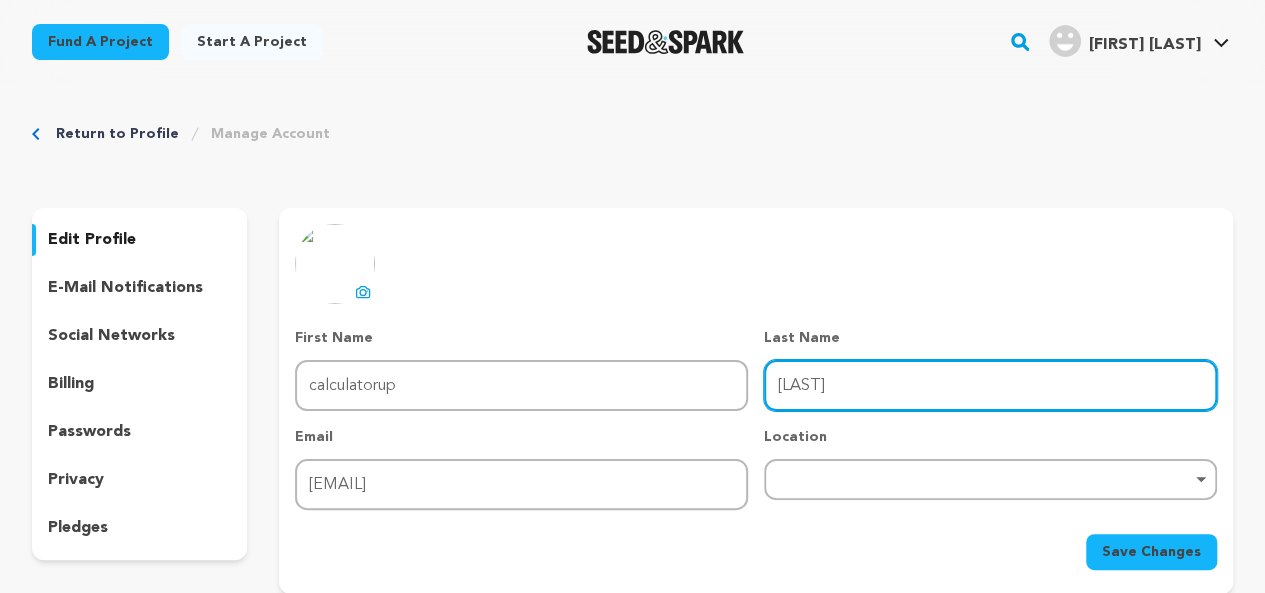 click on "First Name
First Name
calculatorup
Last Name
Last Name
Jayed
Email
Email
jayedkhan8258@gmail.com
Location
Remove item" at bounding box center [756, 419] 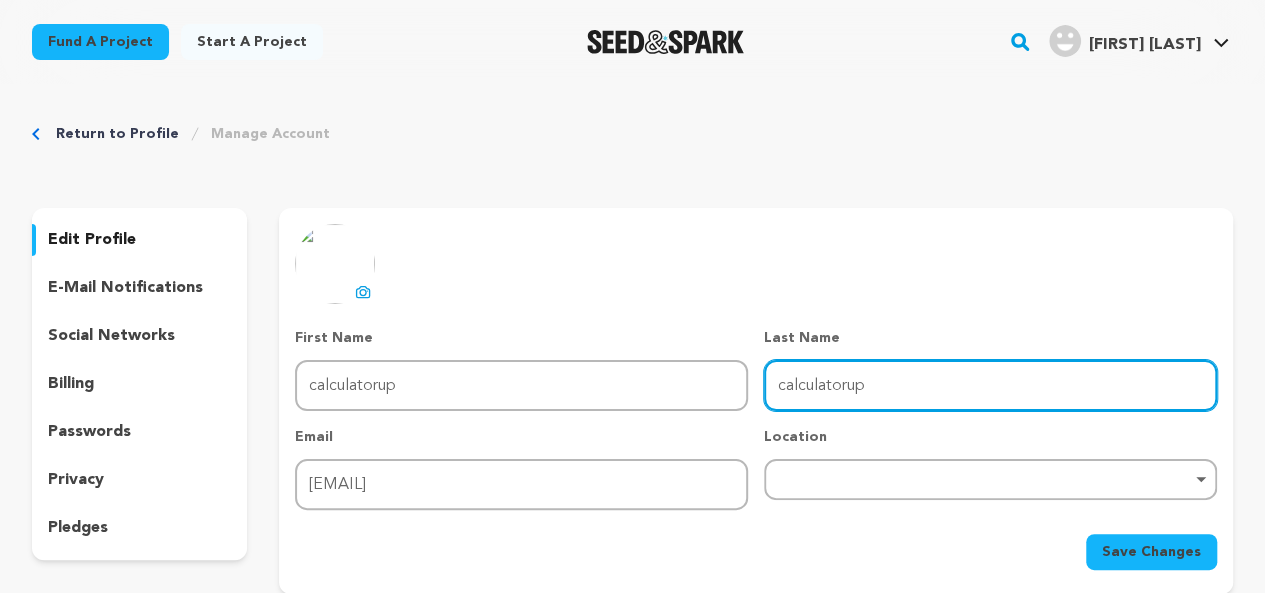 type on "calculatorup" 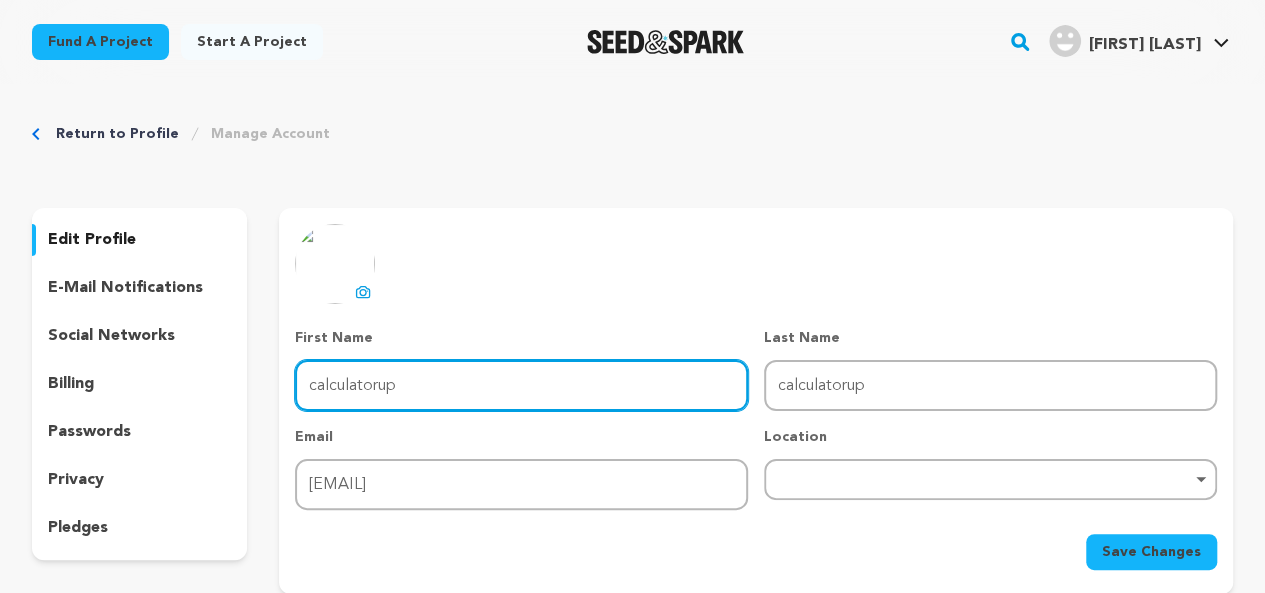 drag, startPoint x: 380, startPoint y: 392, endPoint x: 484, endPoint y: 417, distance: 106.96261 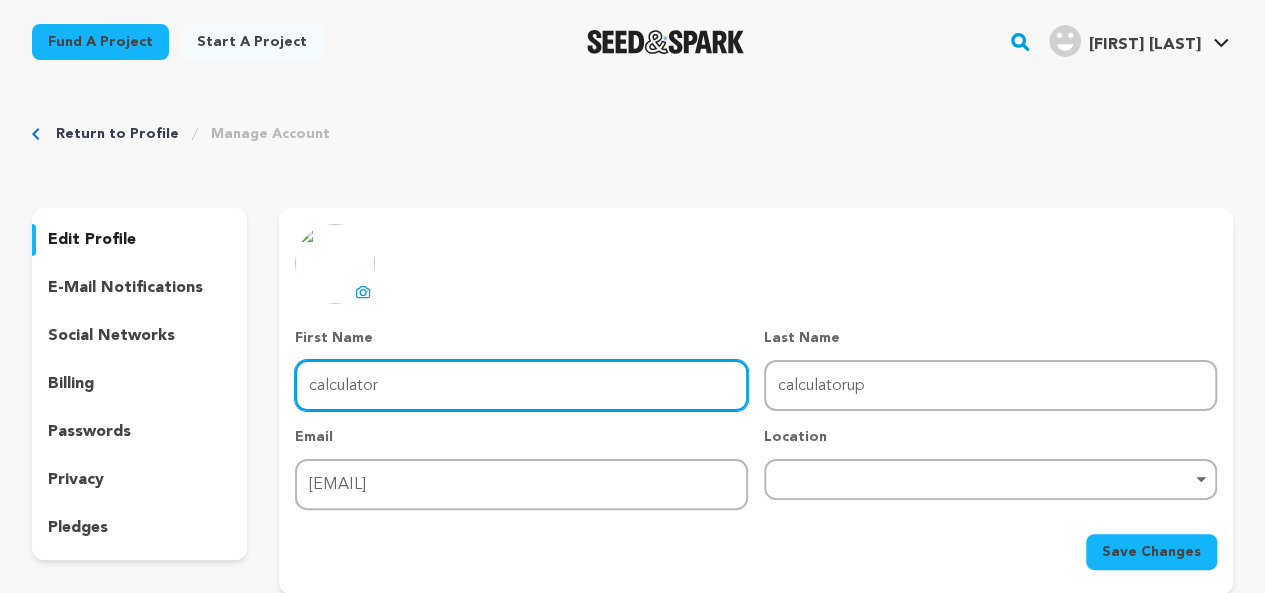 type on "calculator" 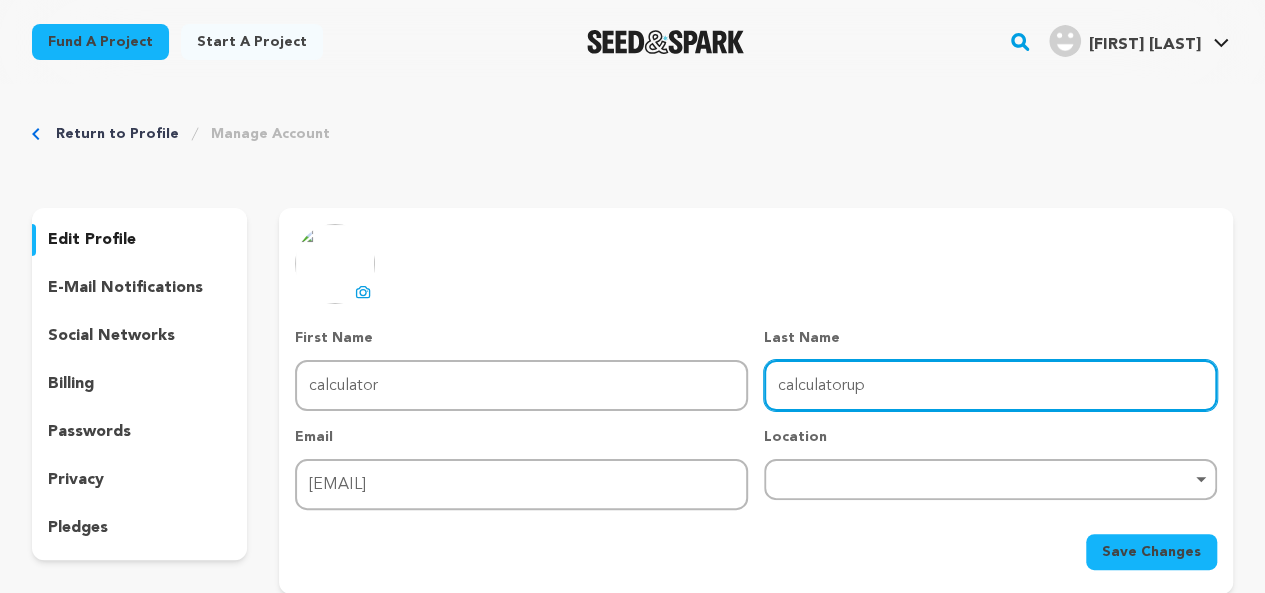 drag, startPoint x: 844, startPoint y: 380, endPoint x: 688, endPoint y: 416, distance: 160.09998 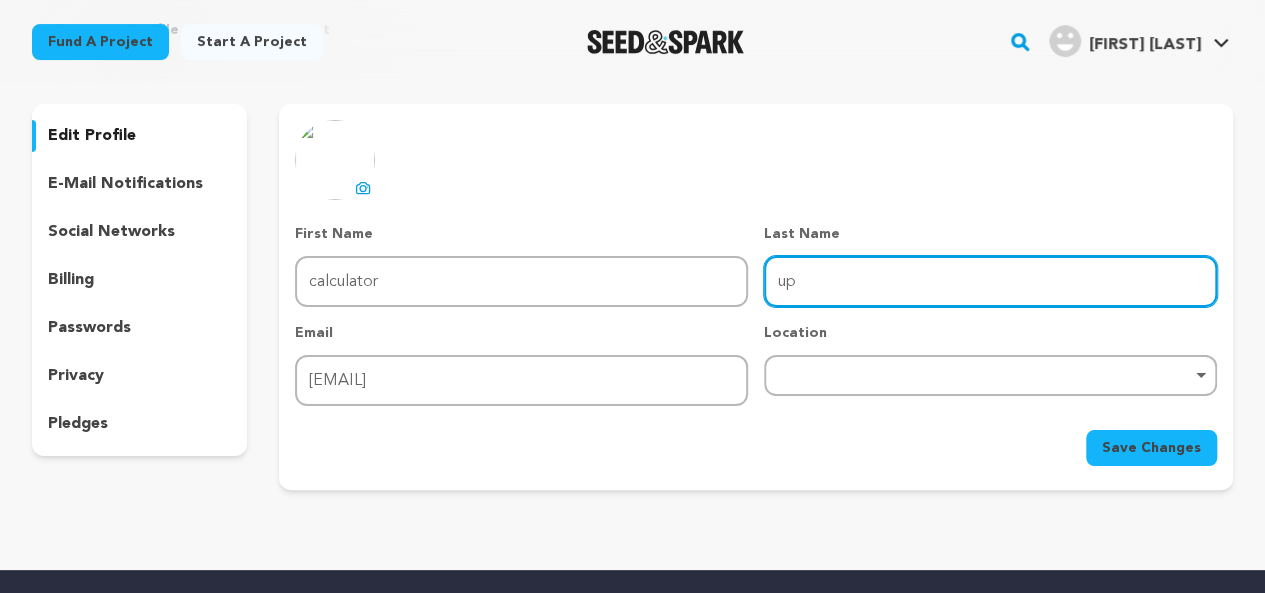scroll, scrollTop: 200, scrollLeft: 0, axis: vertical 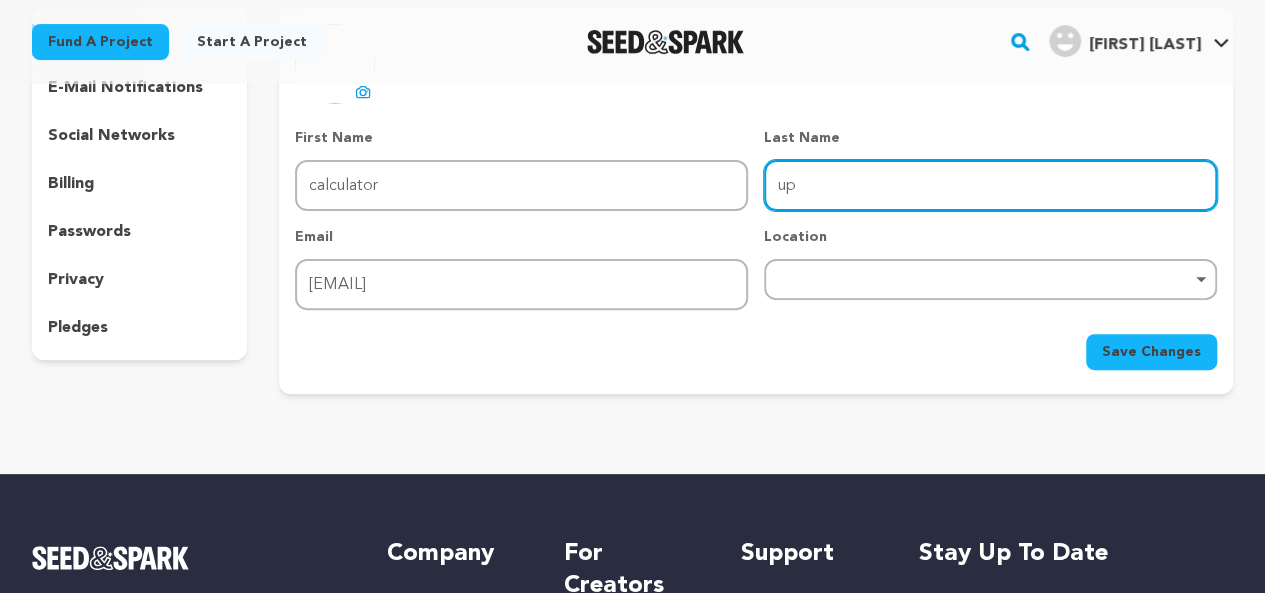 type on "up" 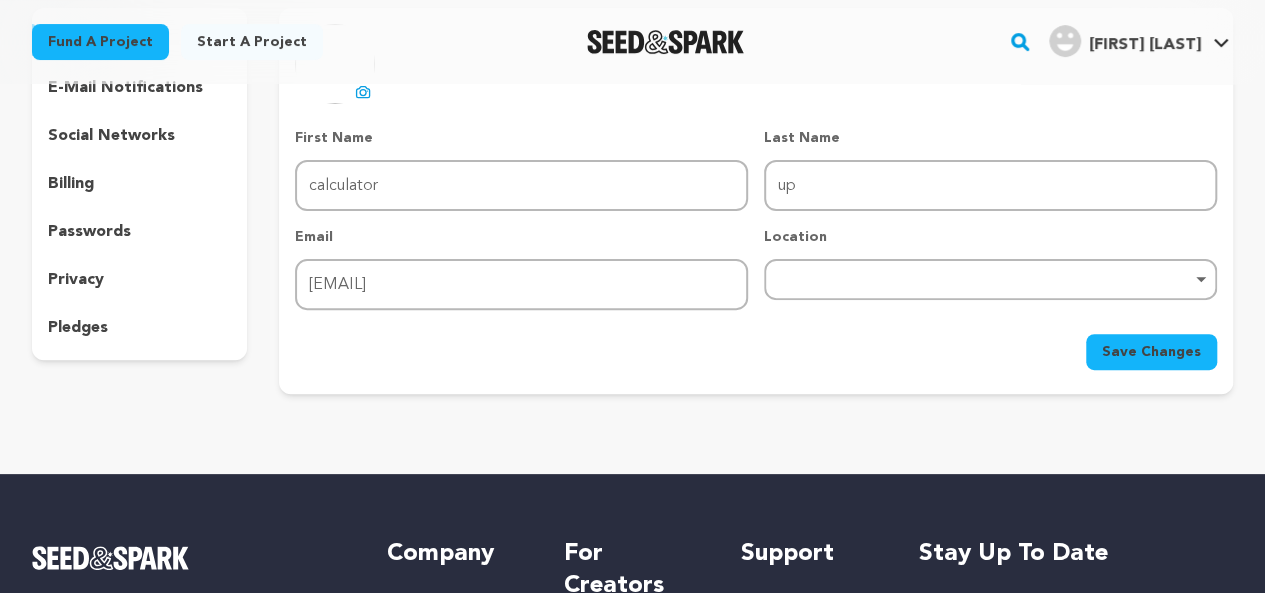 click on "Save Changes" at bounding box center [1151, 352] 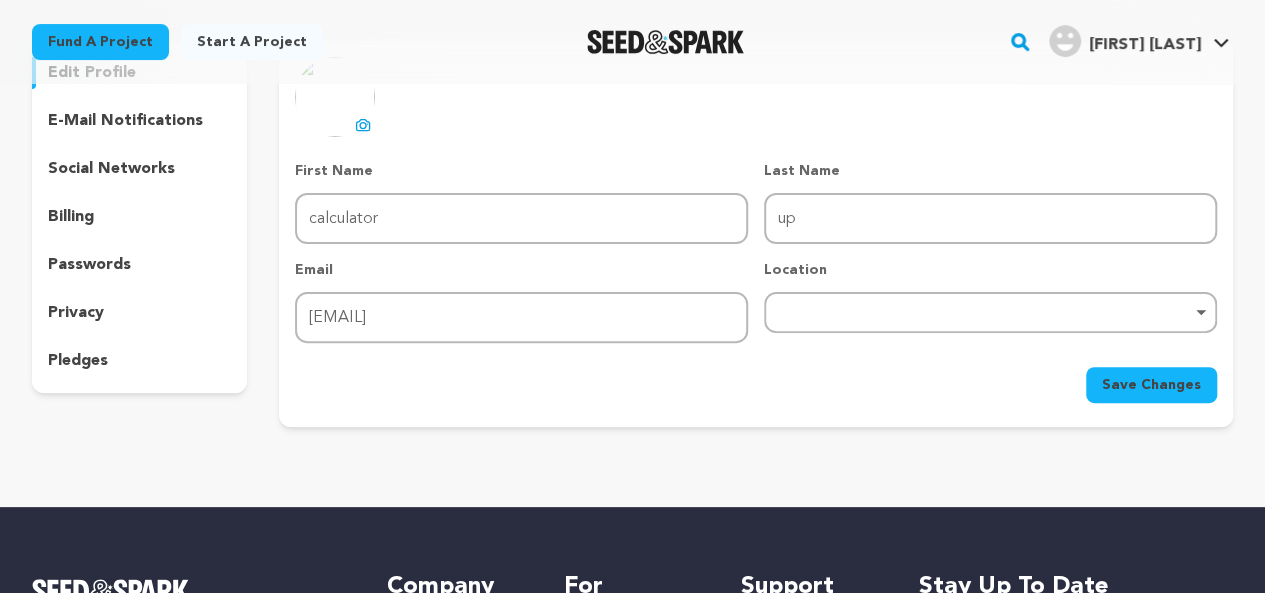scroll, scrollTop: 100, scrollLeft: 0, axis: vertical 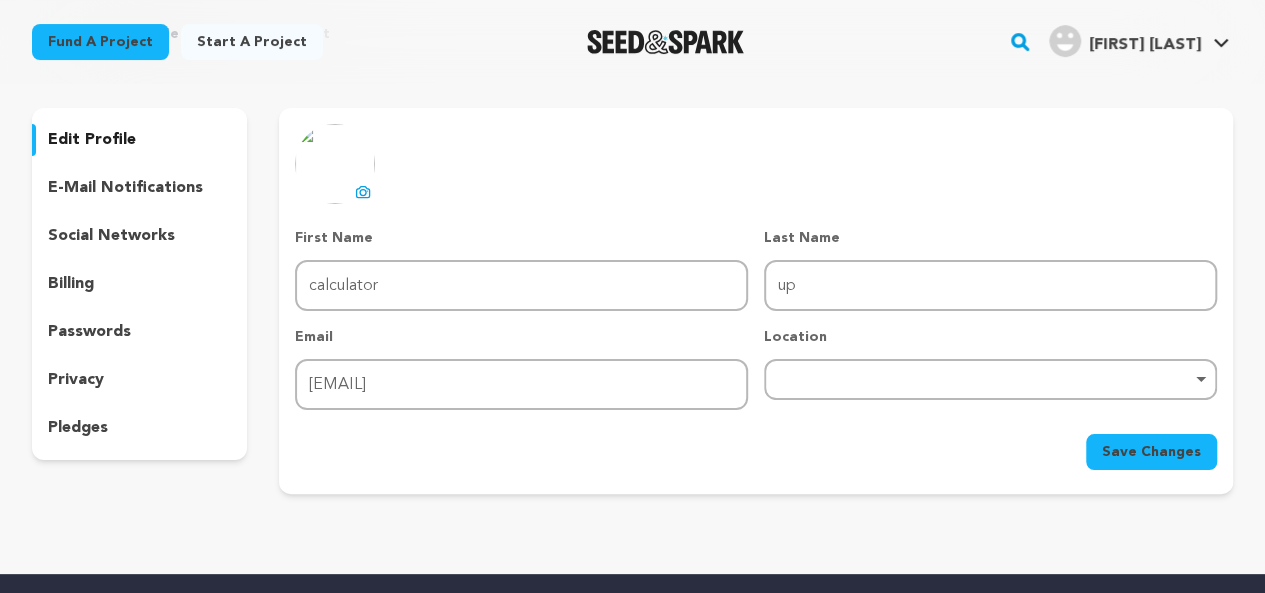 click on "social networks" at bounding box center [111, 236] 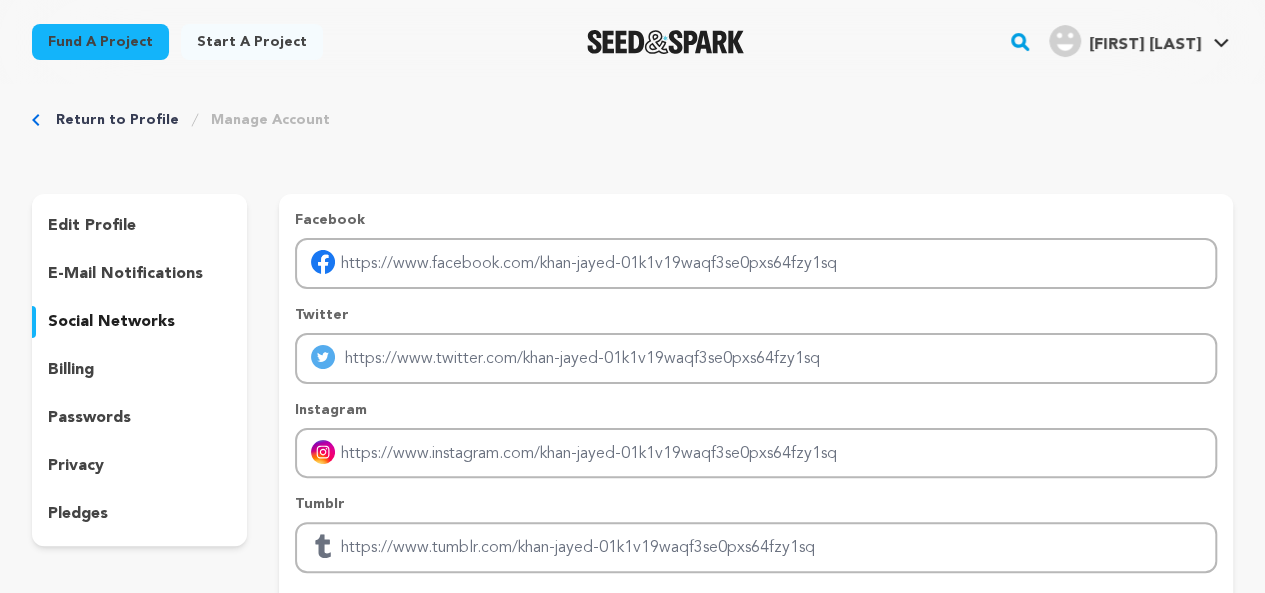 scroll, scrollTop: 0, scrollLeft: 0, axis: both 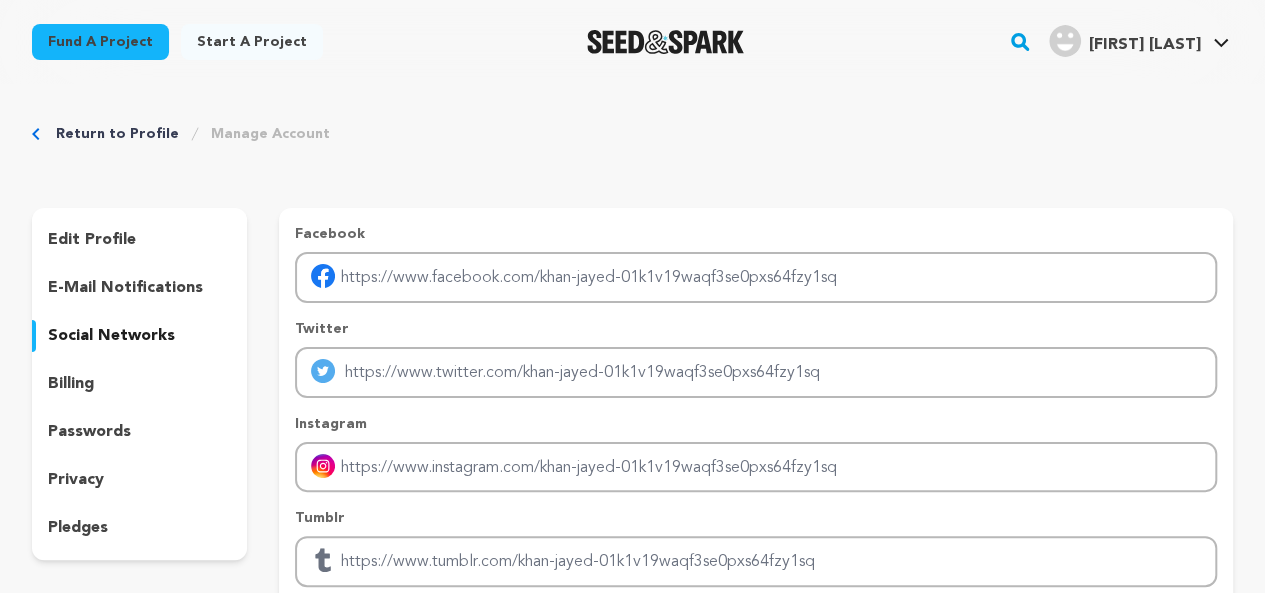 click on "pledges" at bounding box center [78, 528] 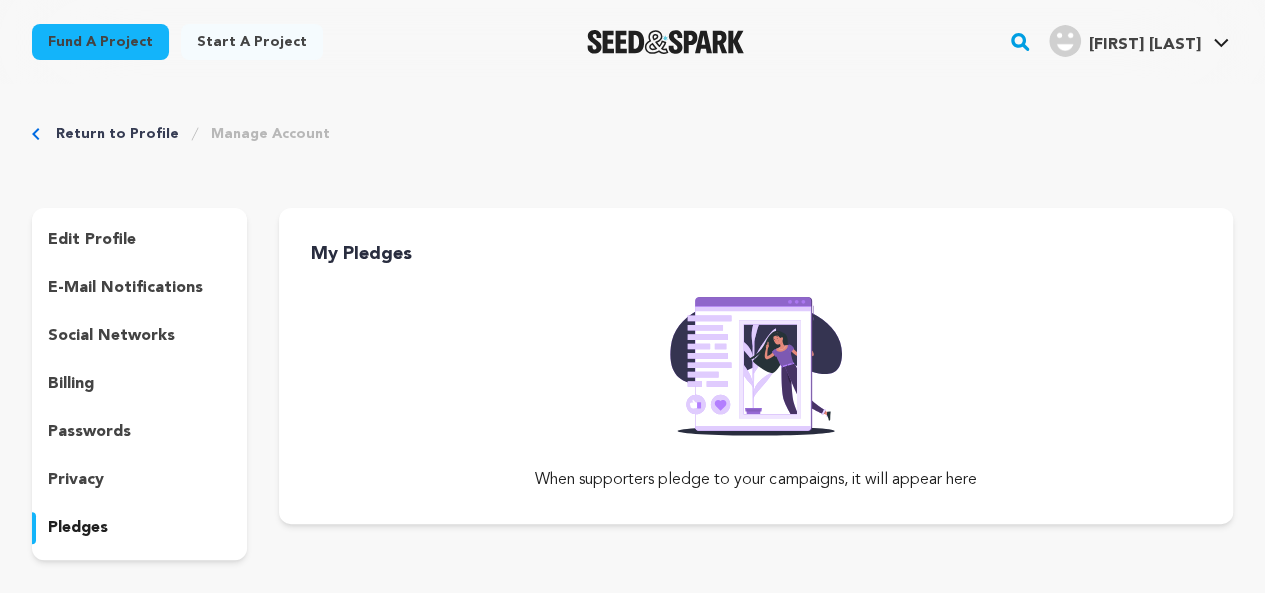 click on "edit profile" at bounding box center (139, 240) 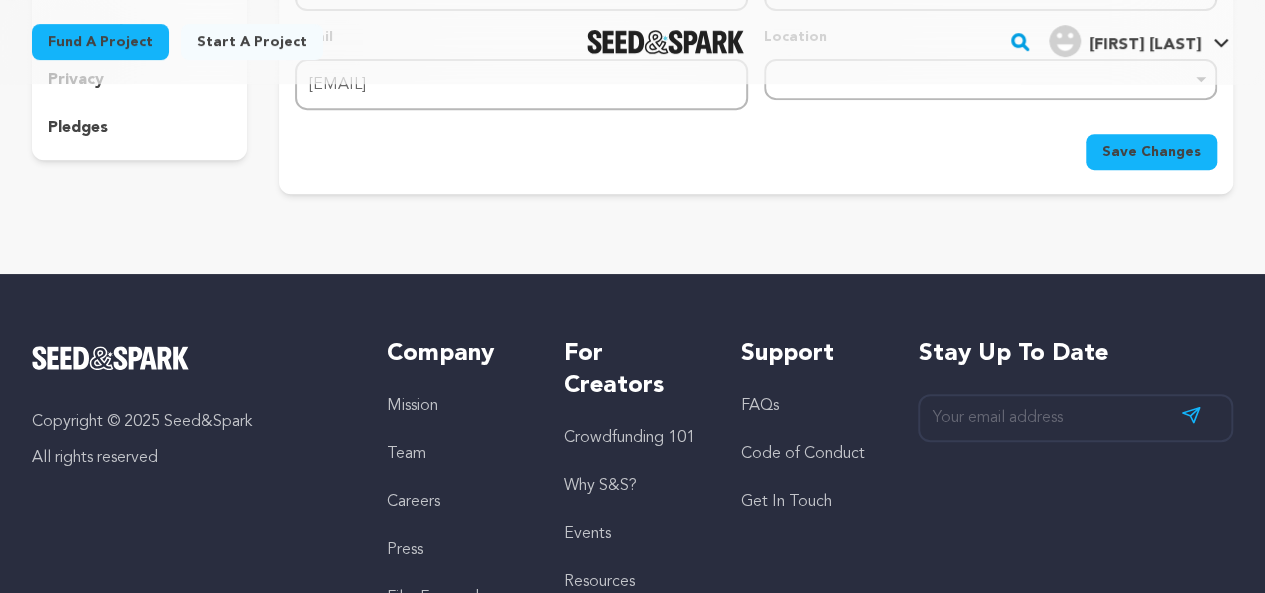 scroll, scrollTop: 100, scrollLeft: 0, axis: vertical 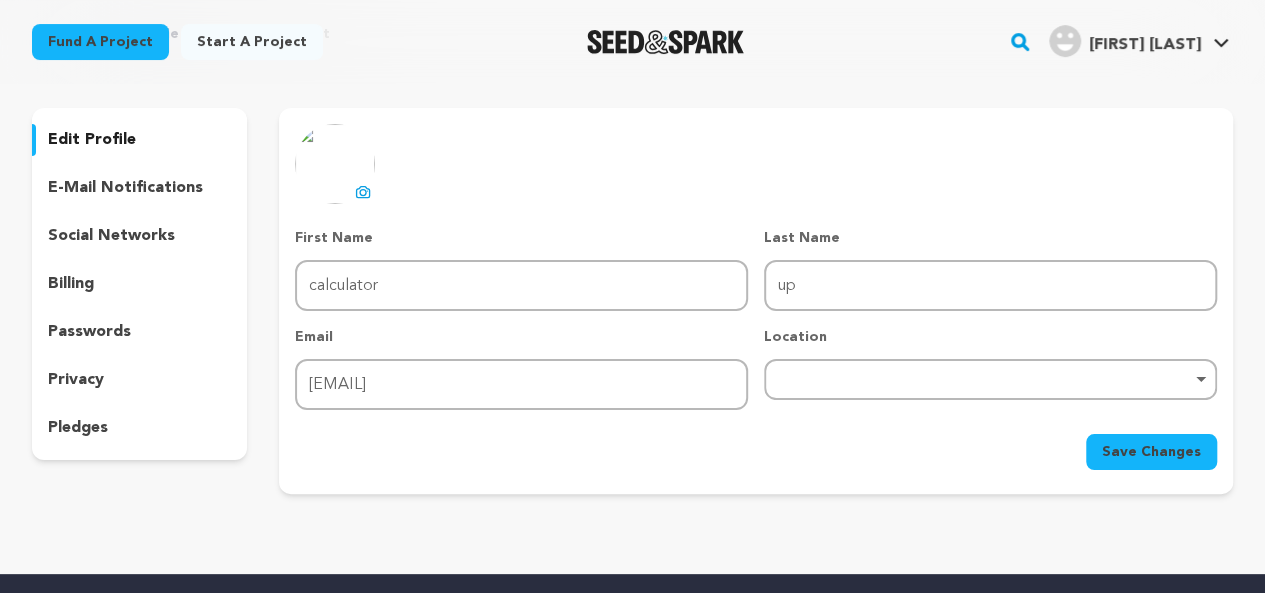 click on "Remove item" at bounding box center (990, 379) 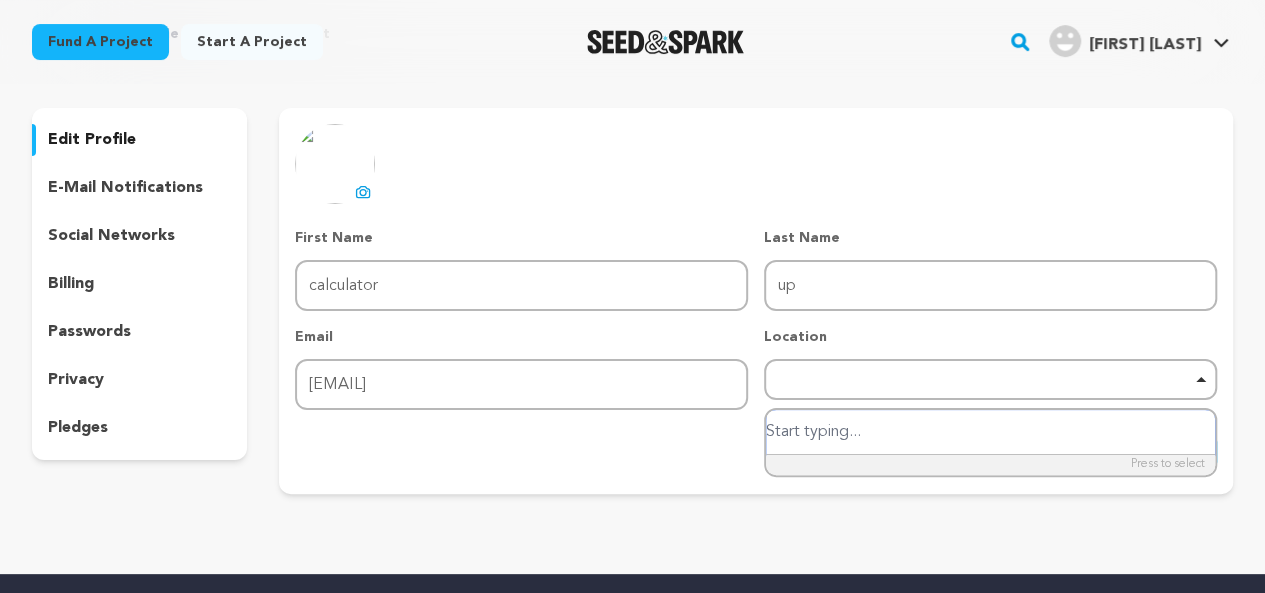 click on "Remove item" at bounding box center (990, 379) 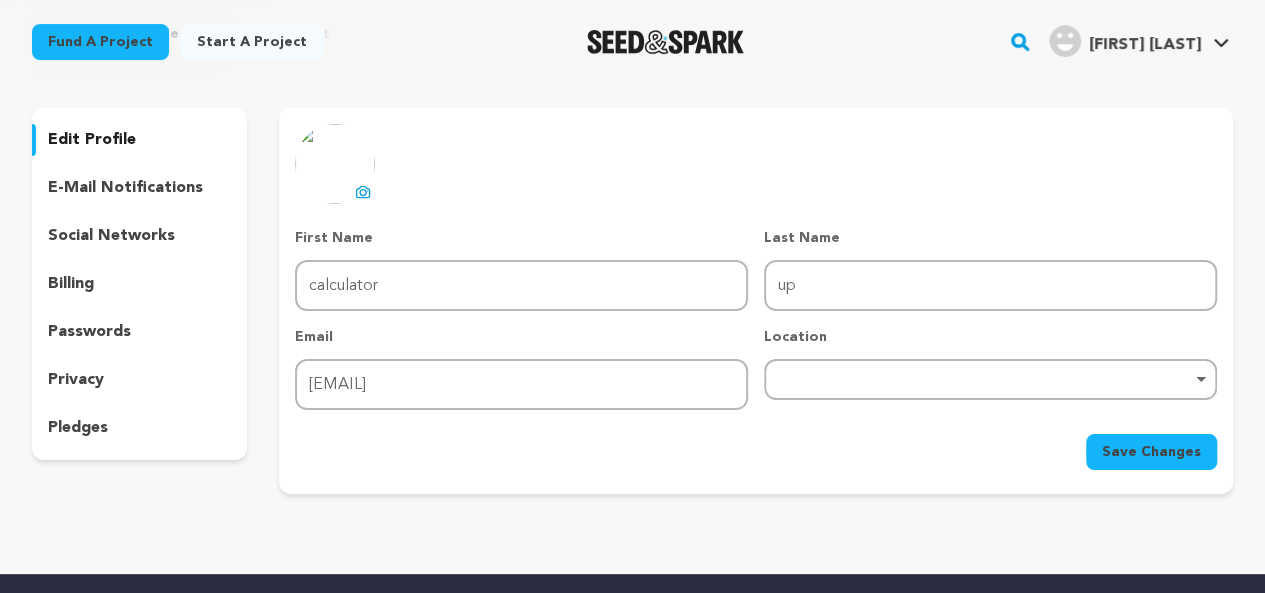 scroll, scrollTop: 0, scrollLeft: 0, axis: both 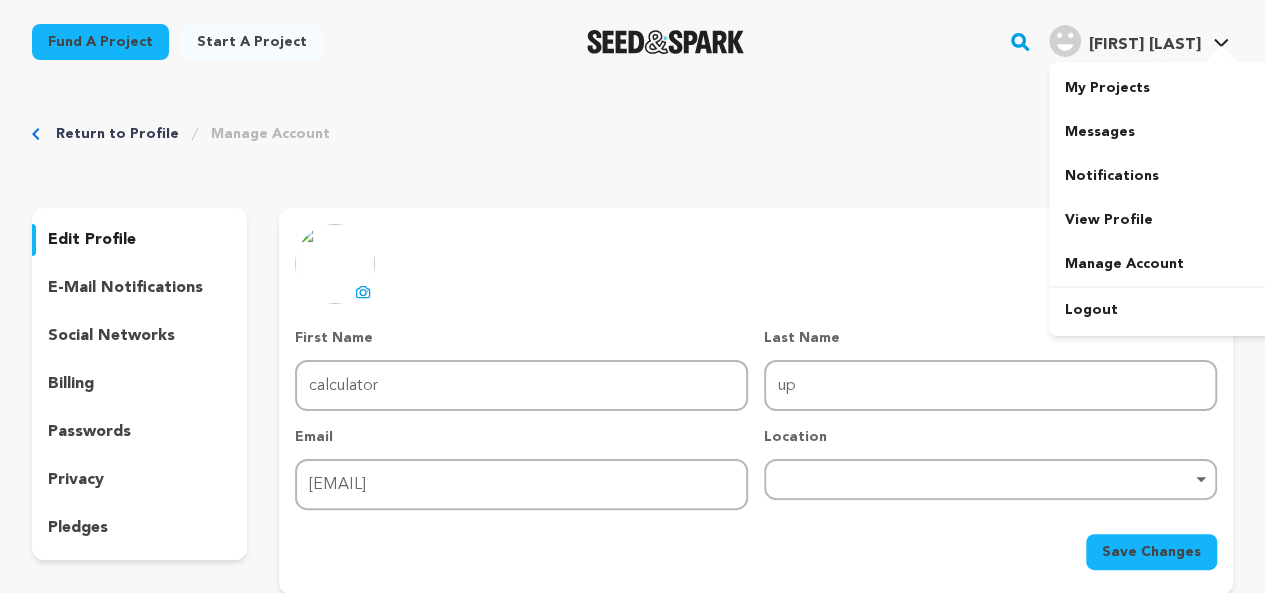click on "Khan J." at bounding box center (1145, 45) 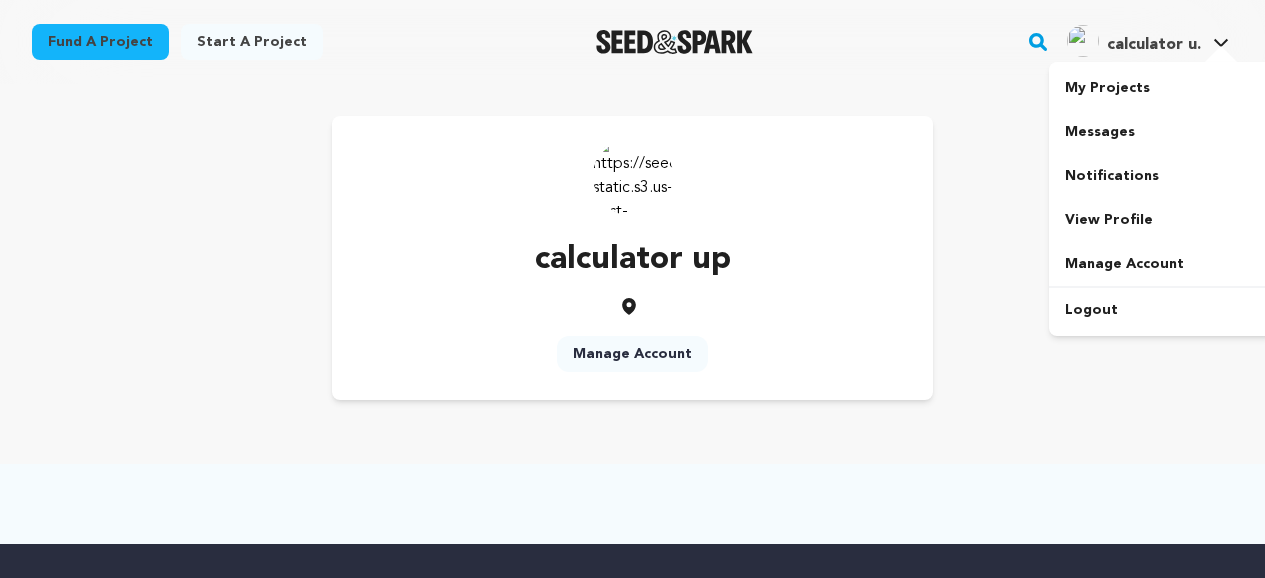 scroll, scrollTop: 0, scrollLeft: 0, axis: both 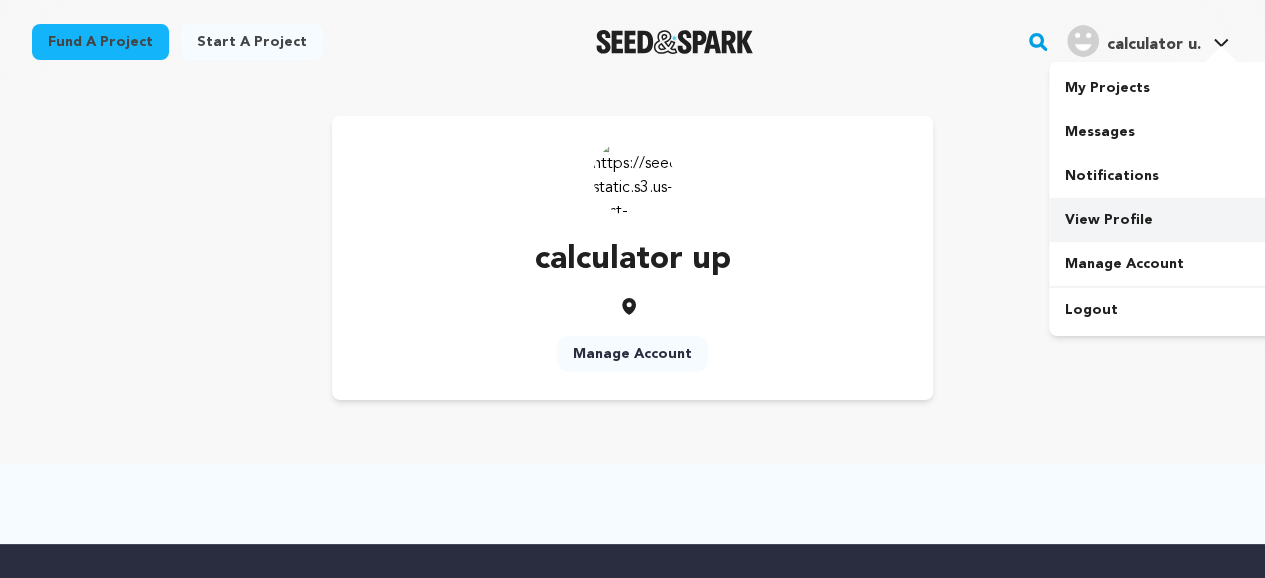 click on "View Profile" at bounding box center [1161, 220] 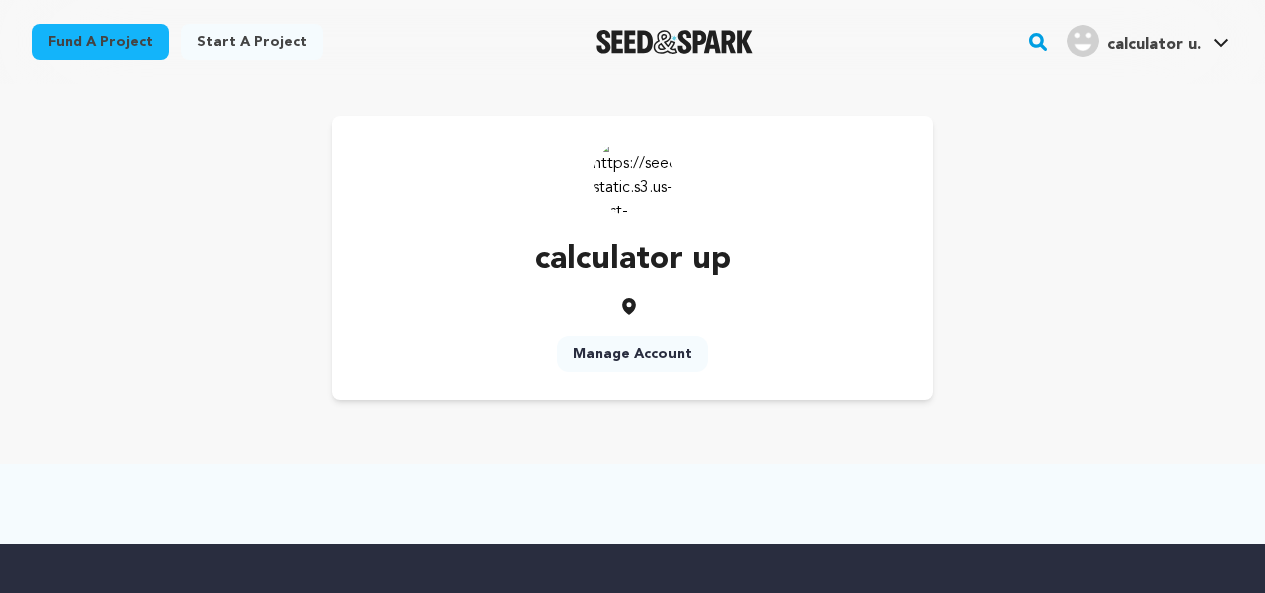 scroll, scrollTop: 0, scrollLeft: 0, axis: both 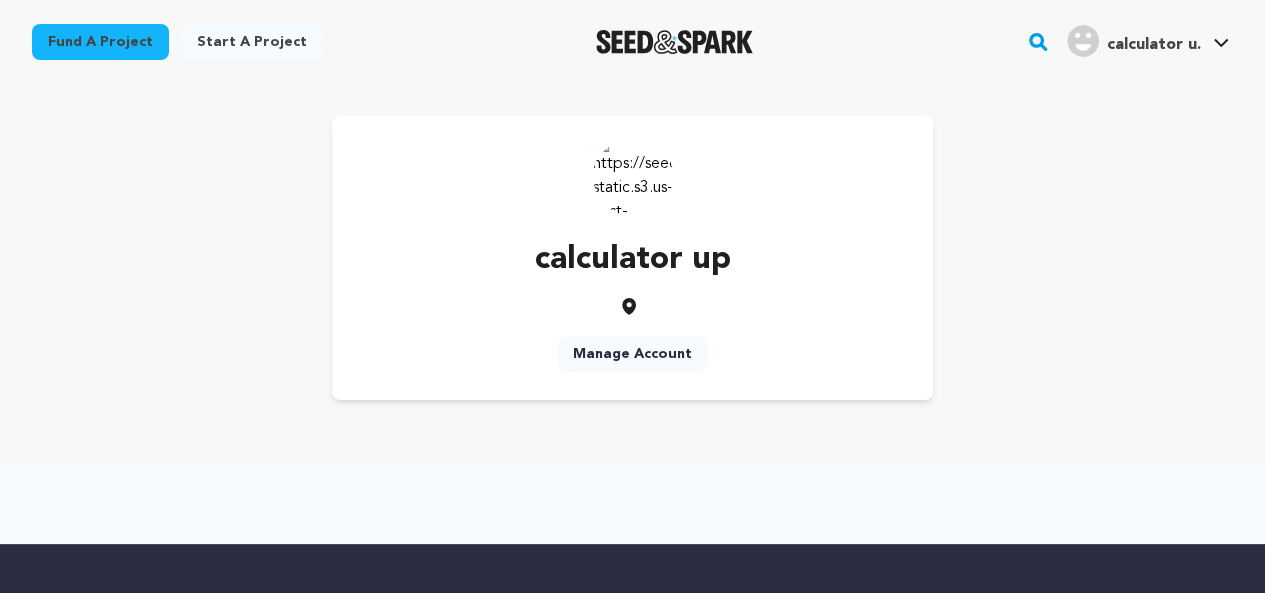 click on "Start a project" at bounding box center [252, 42] 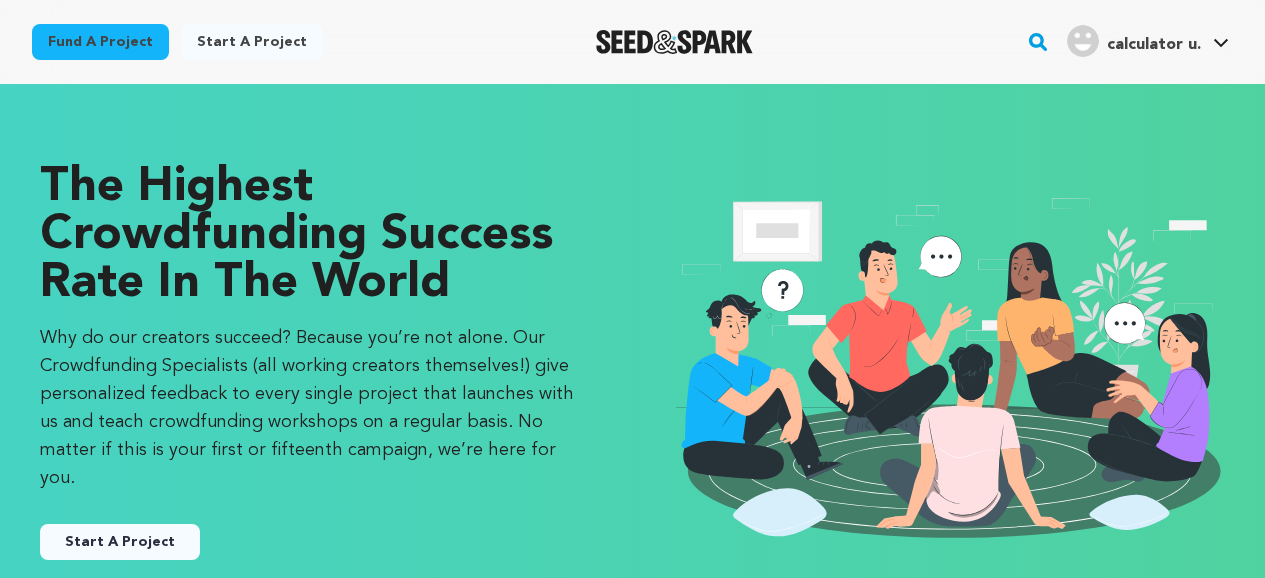 click on "Start A Project" at bounding box center (120, 542) 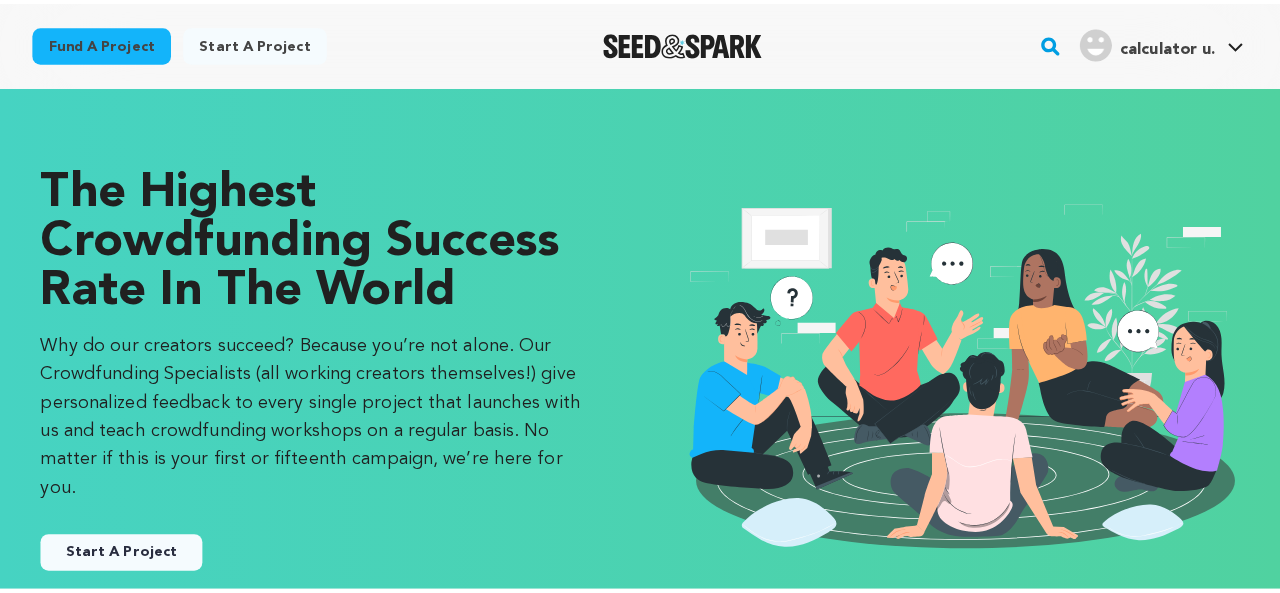 scroll, scrollTop: 0, scrollLeft: 0, axis: both 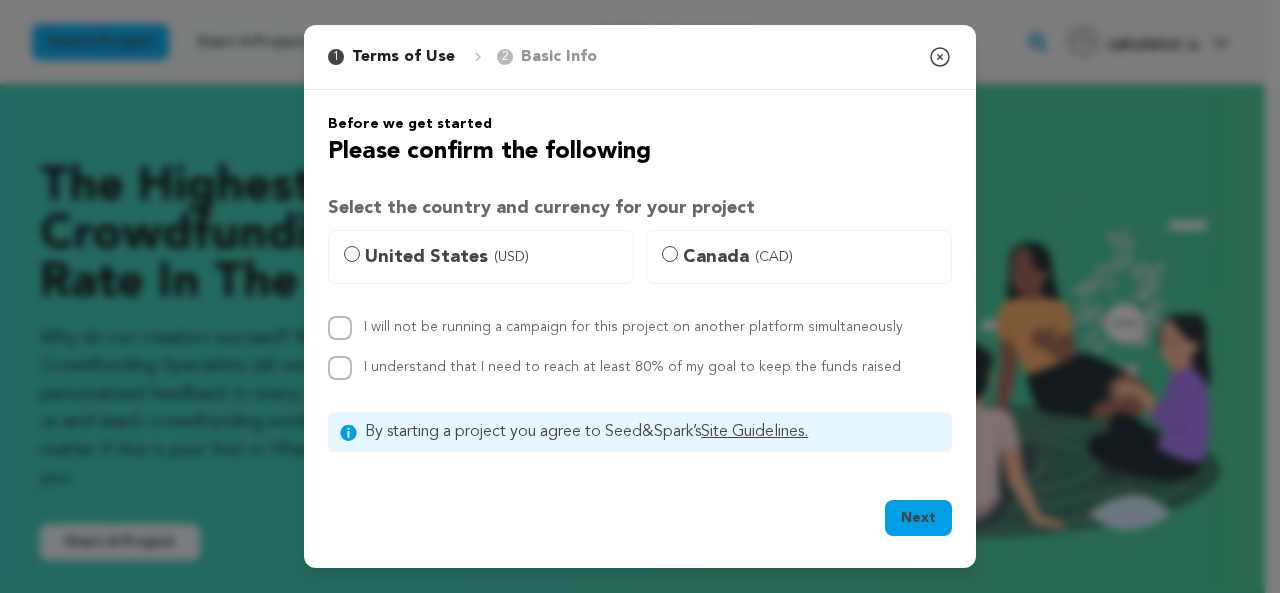 click on "United States
(USD)" at bounding box center [481, 257] 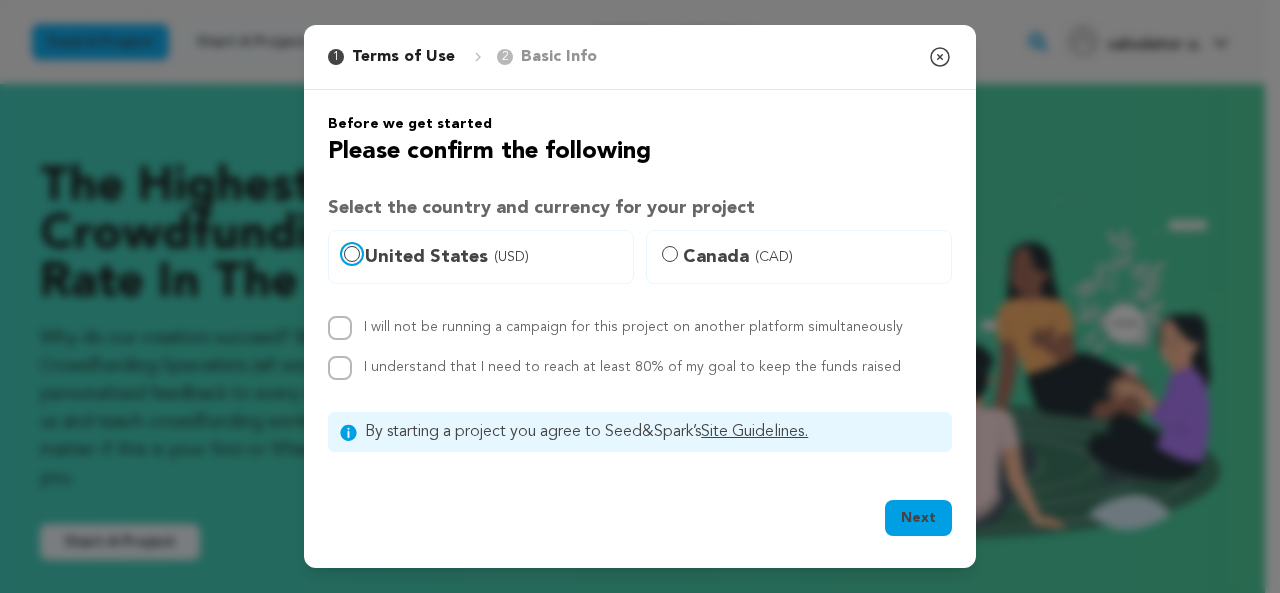 click on "United States
(USD)" at bounding box center (352, 254) 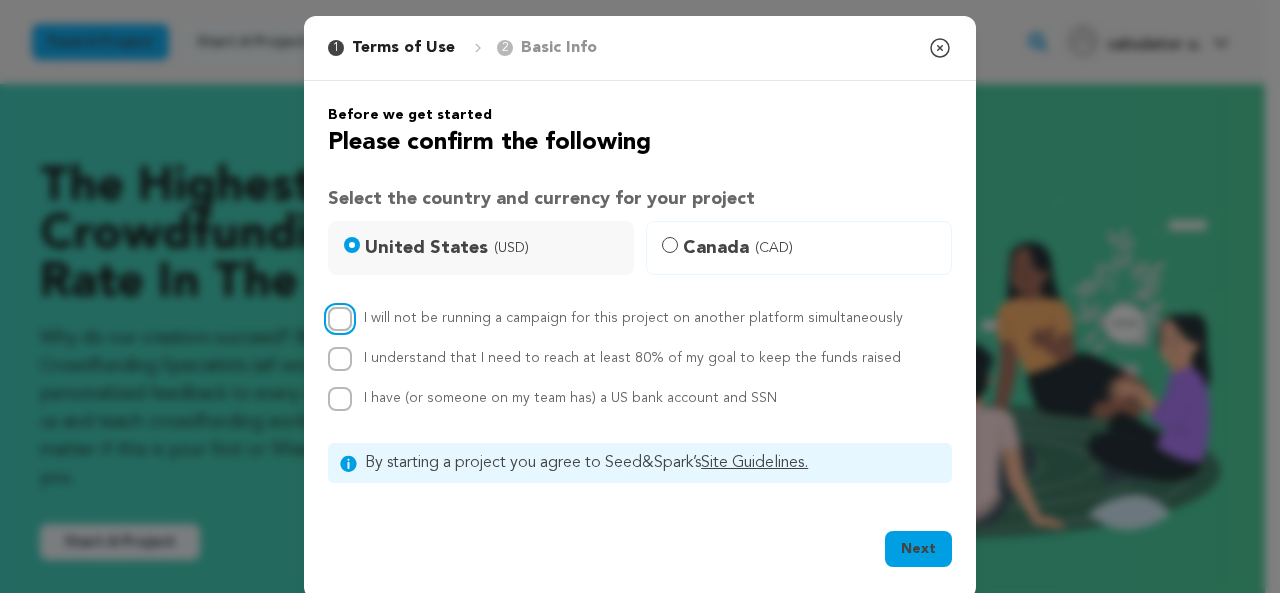 click on "I will not be running a campaign for this project on another platform
simultaneously" at bounding box center [340, 319] 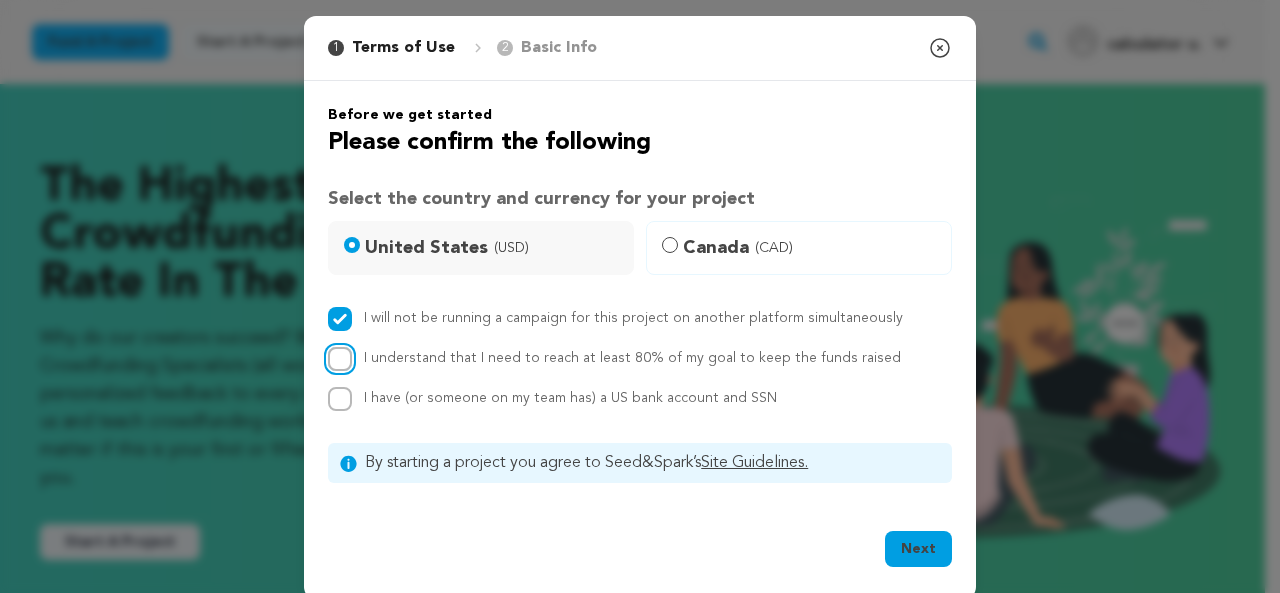 drag, startPoint x: 334, startPoint y: 345, endPoint x: 332, endPoint y: 355, distance: 10.198039 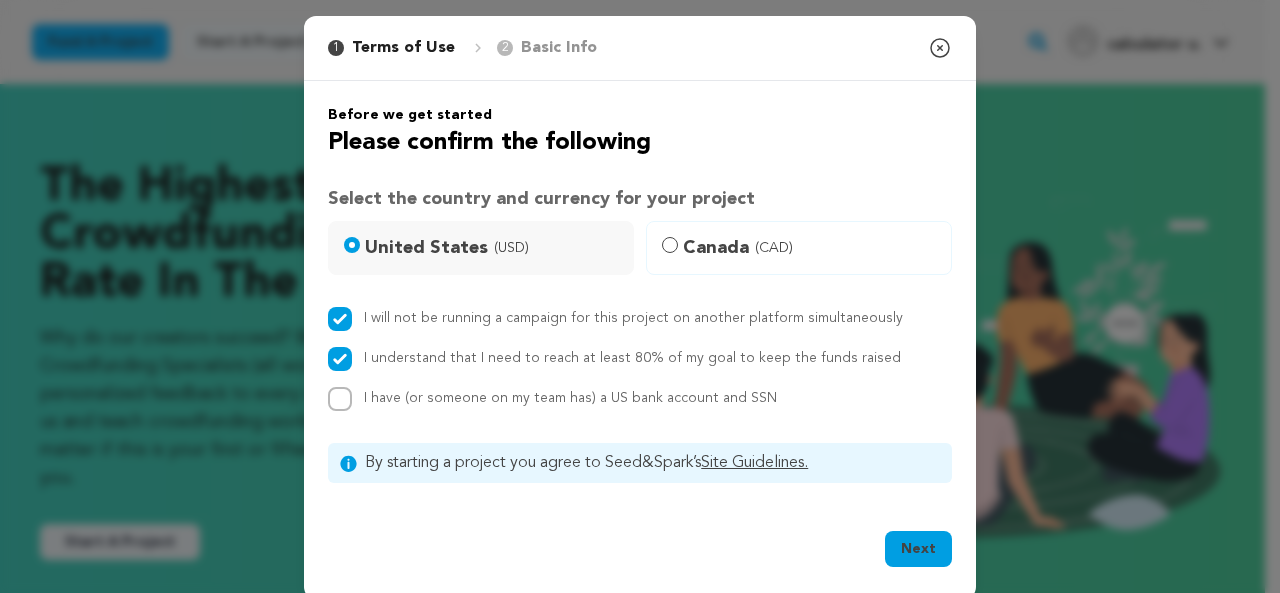 click on "I will not be running a campaign for this project on another platform
simultaneously
I understand that I need to reach at least 80% of my goal to keep the
funds raised
I have (or someone on my team has) a US bank account and [SSN]" at bounding box center [640, 359] 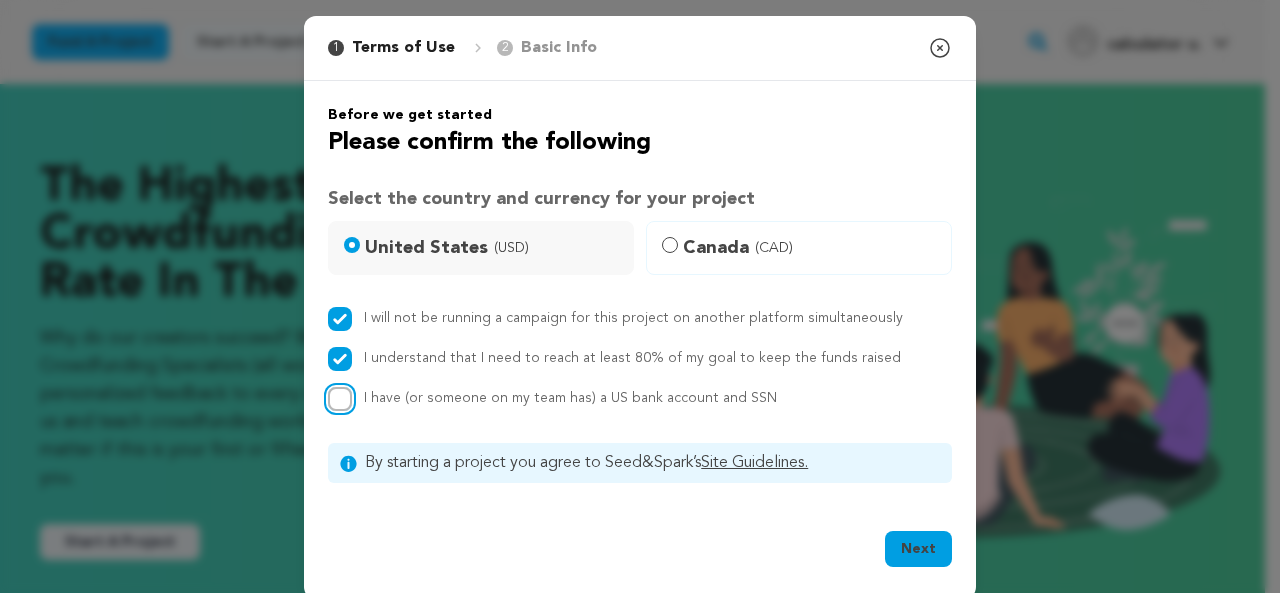click on "I have (or someone on my team has) a US bank account and SSN" at bounding box center [340, 399] 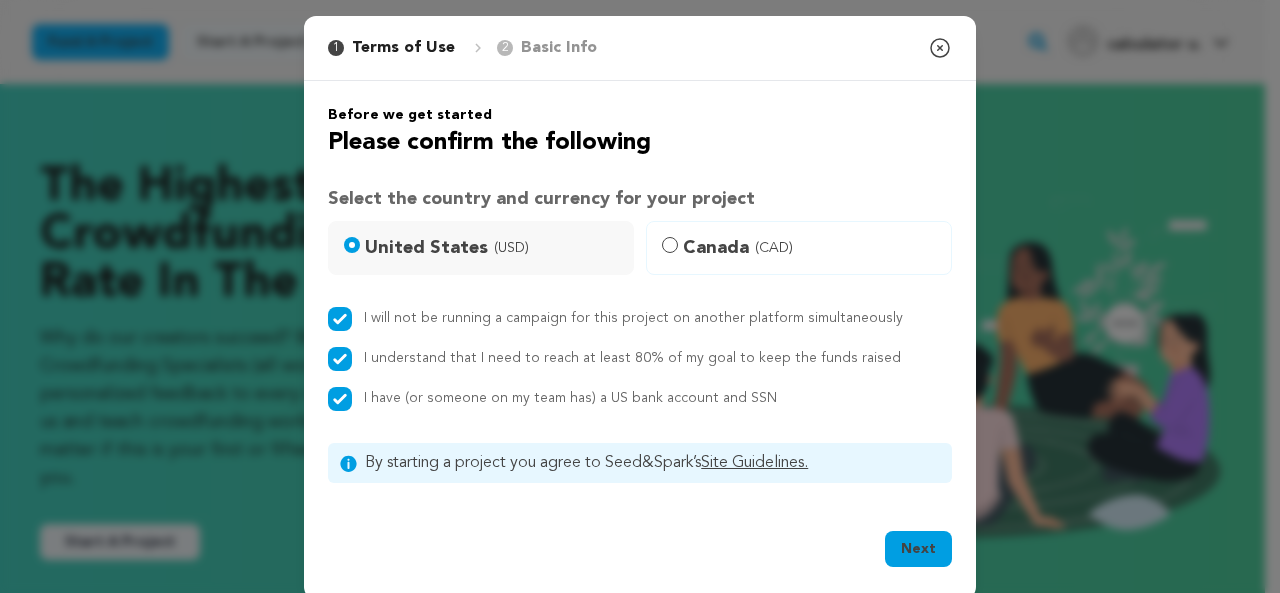 click on "Next" at bounding box center (918, 549) 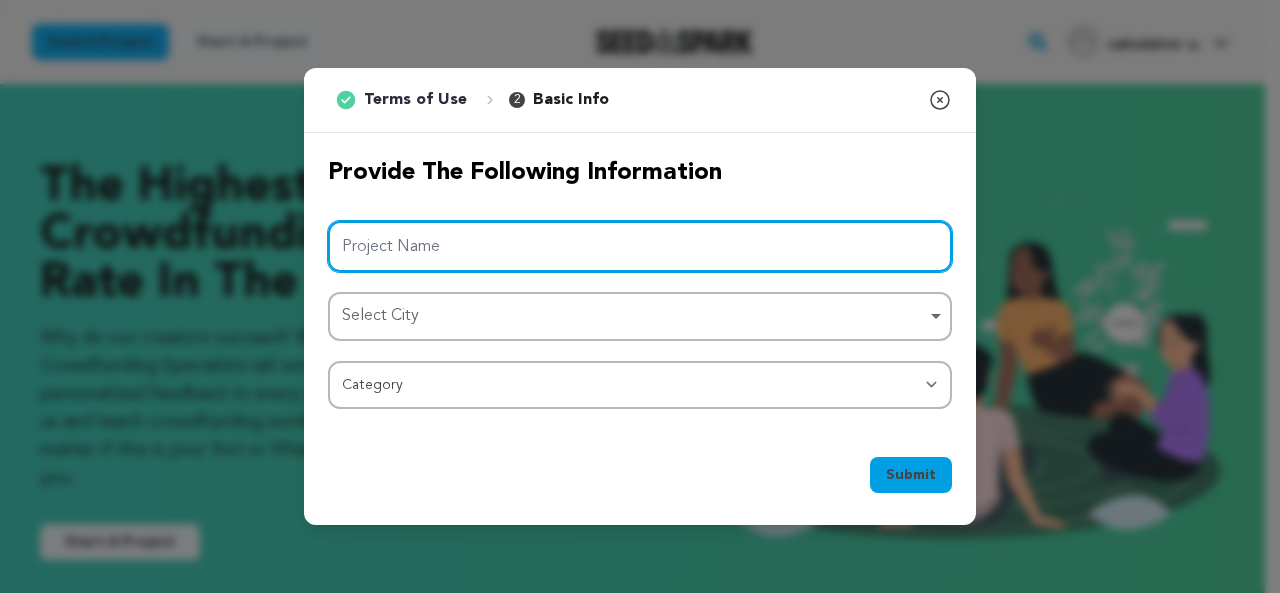 click on "Project Name" at bounding box center [640, 246] 